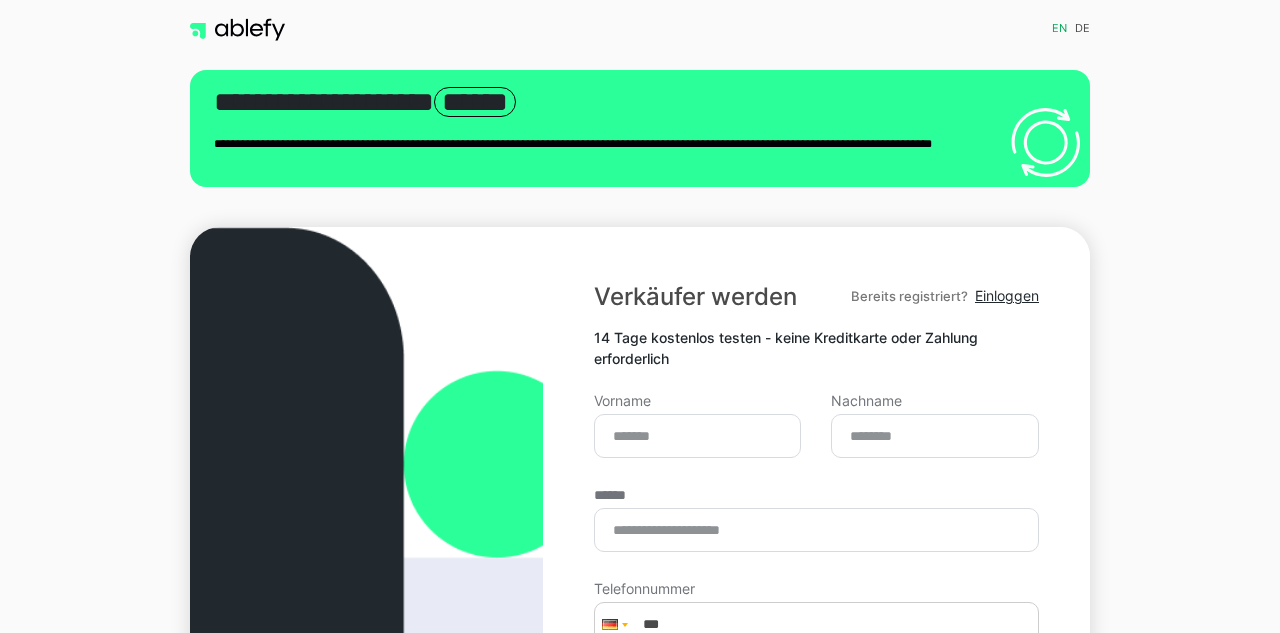 scroll, scrollTop: 0, scrollLeft: 0, axis: both 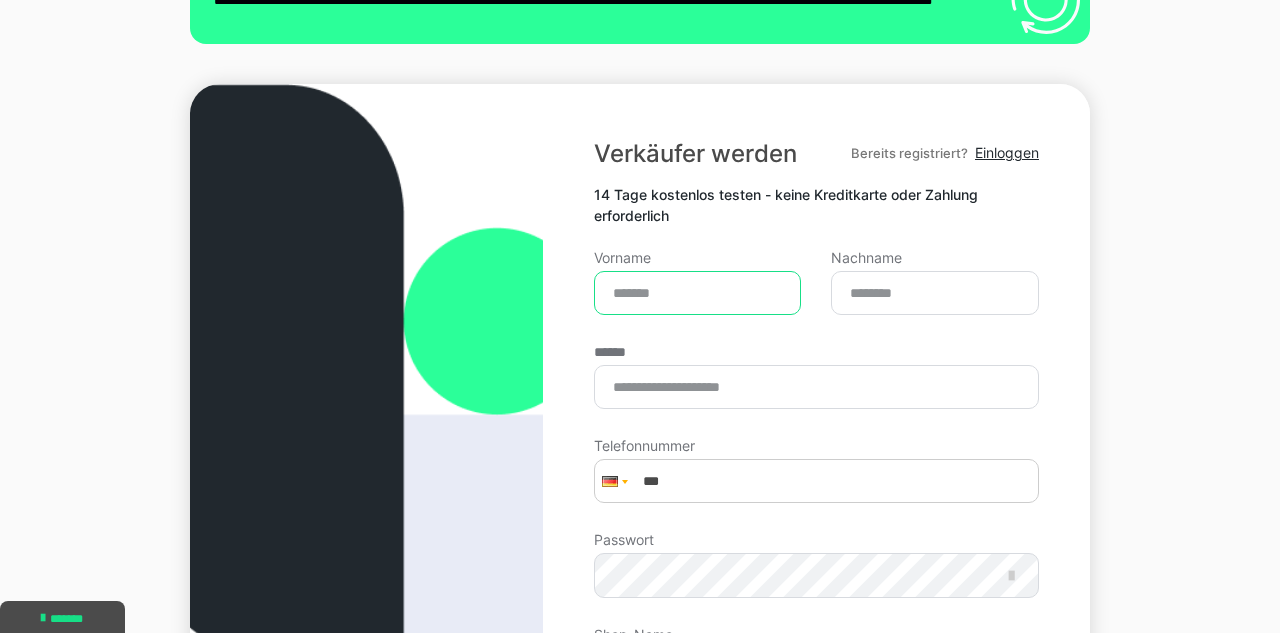 click on "Vorname" at bounding box center [698, 293] 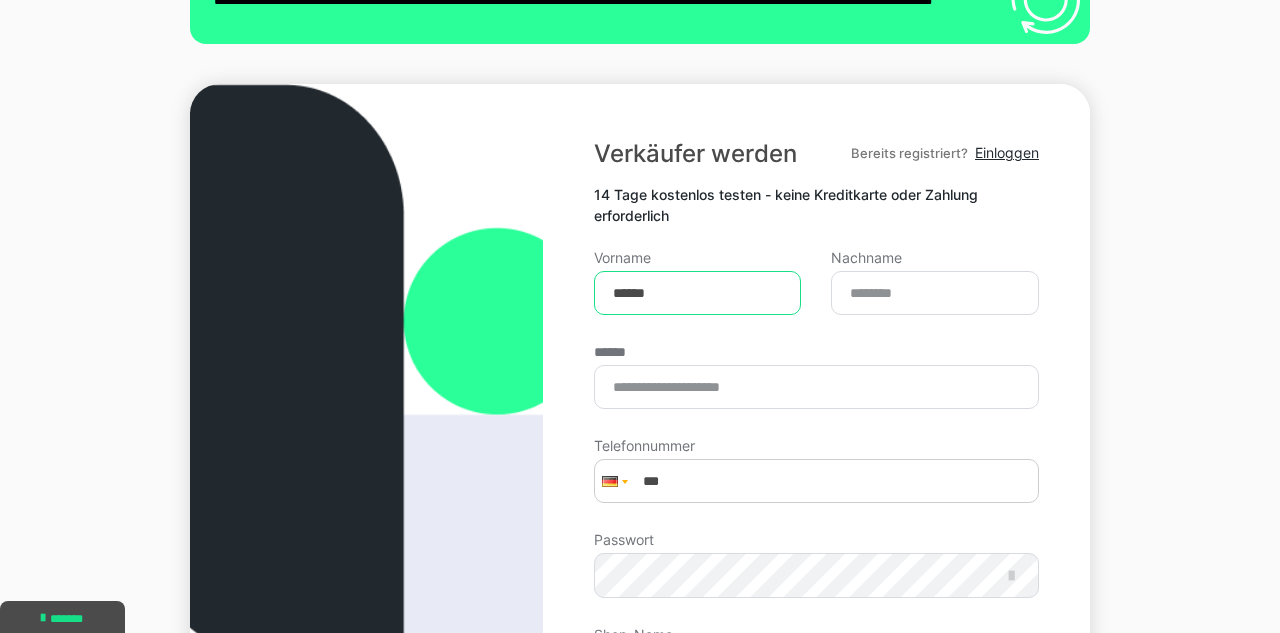type on "******" 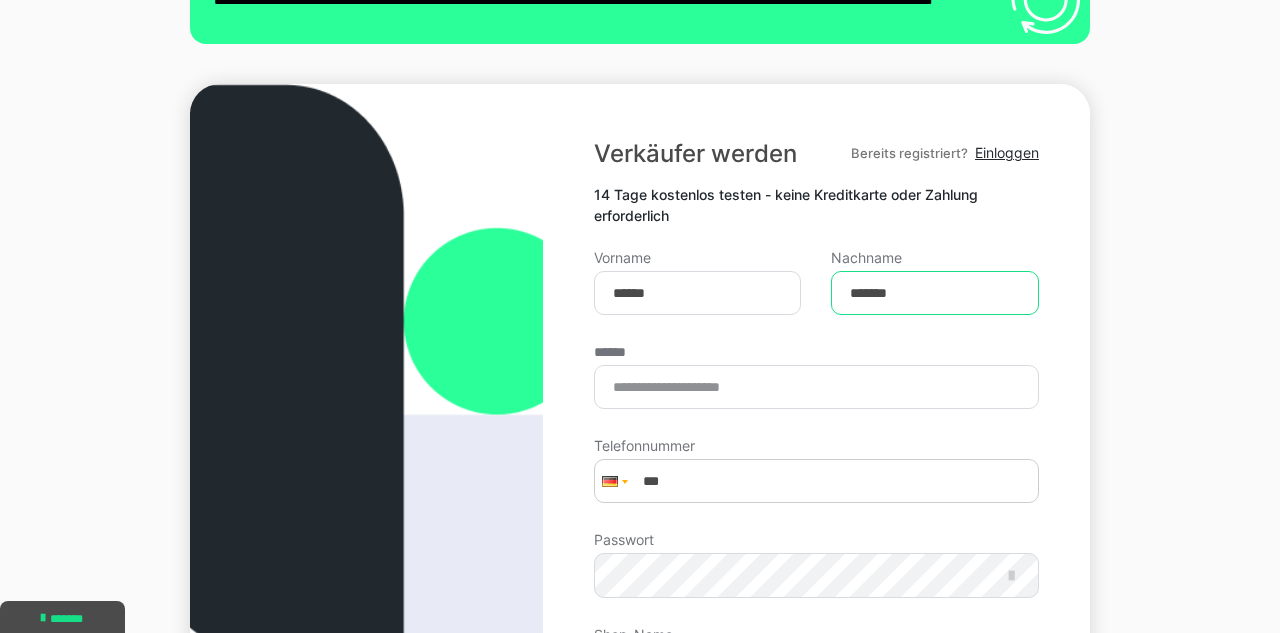 type on "*******" 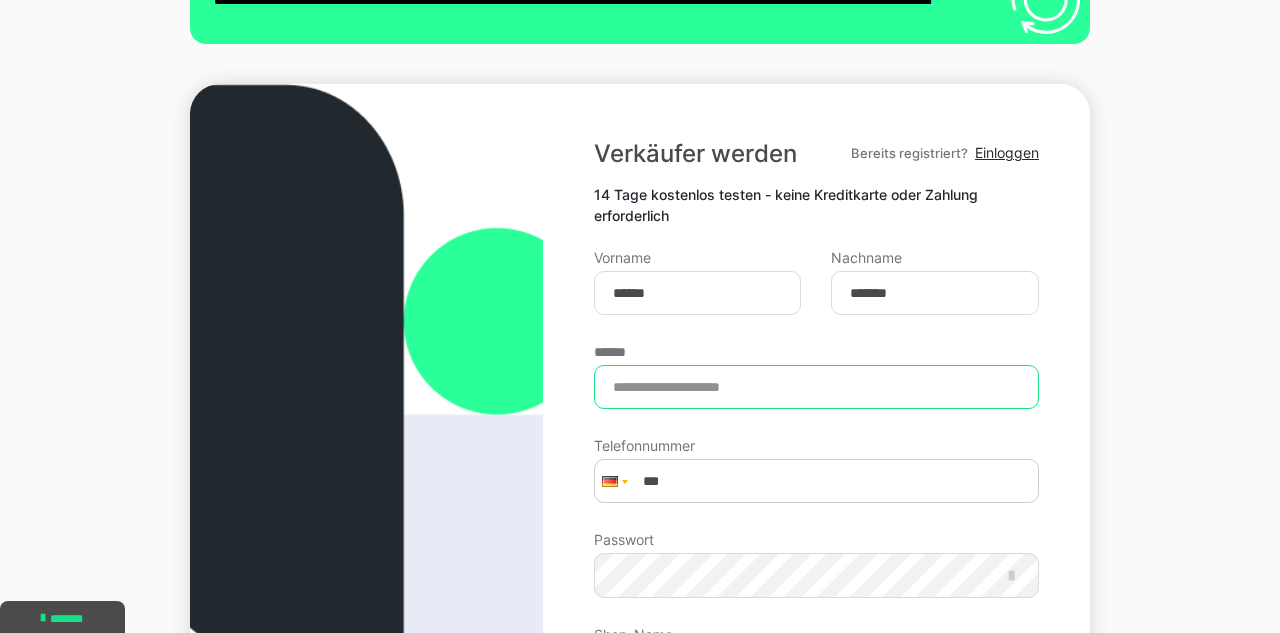 type on "**********" 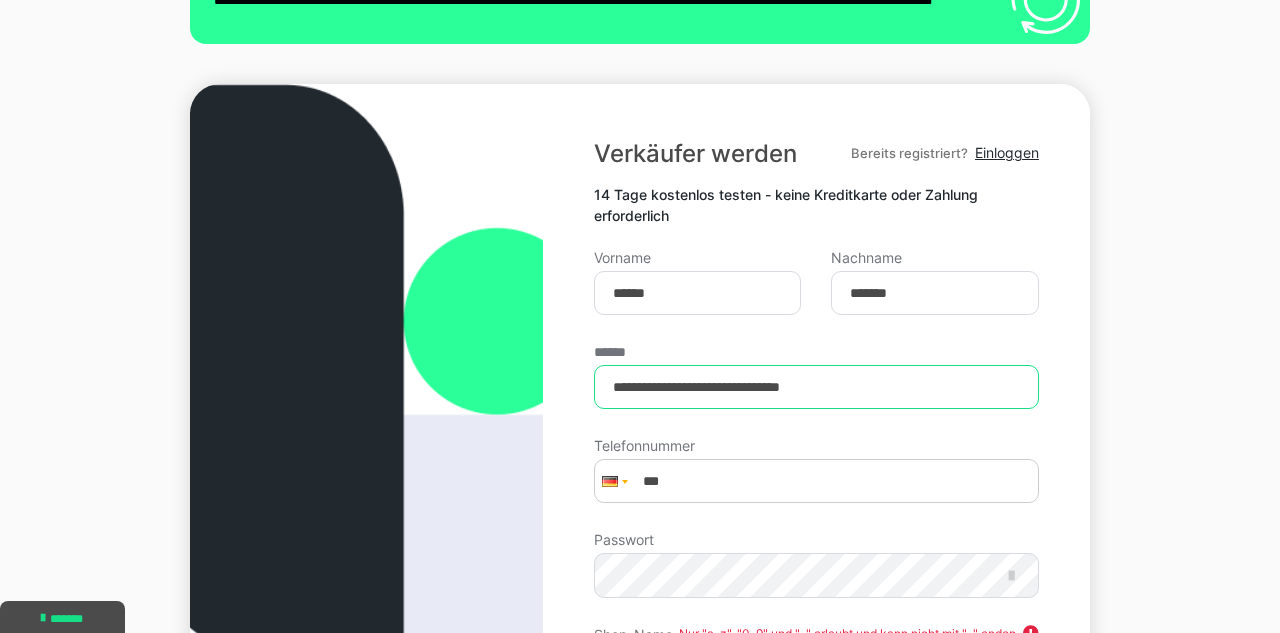type on "**********" 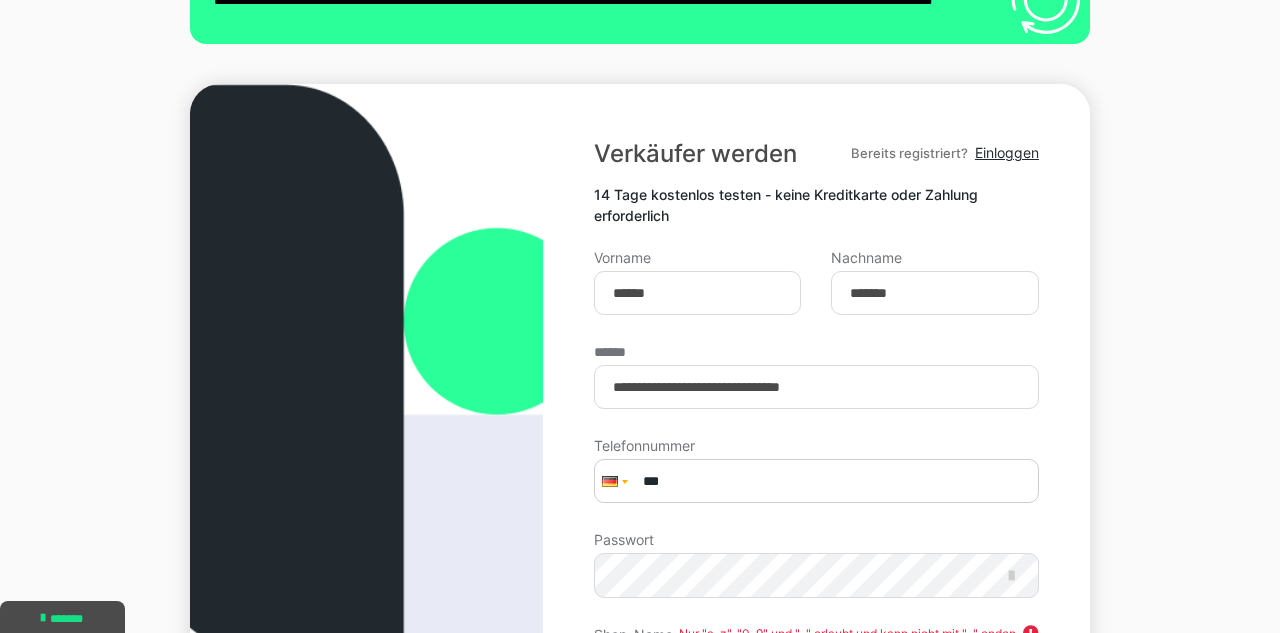 click on "***" at bounding box center (816, 481) 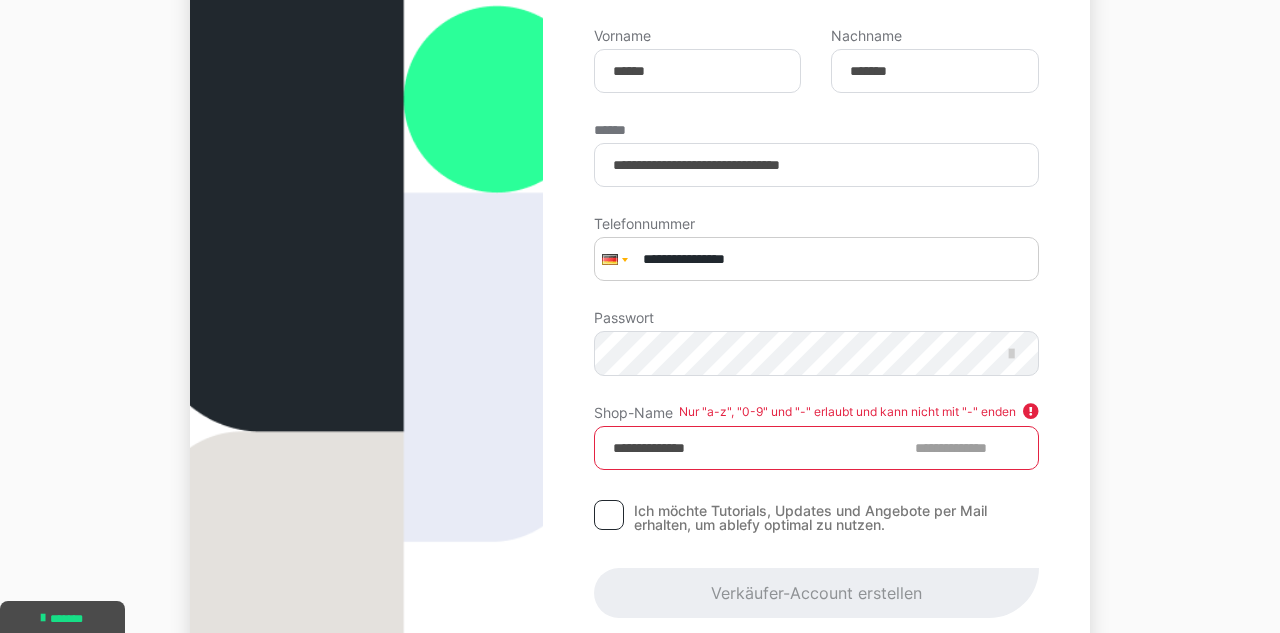 scroll, scrollTop: 374, scrollLeft: 0, axis: vertical 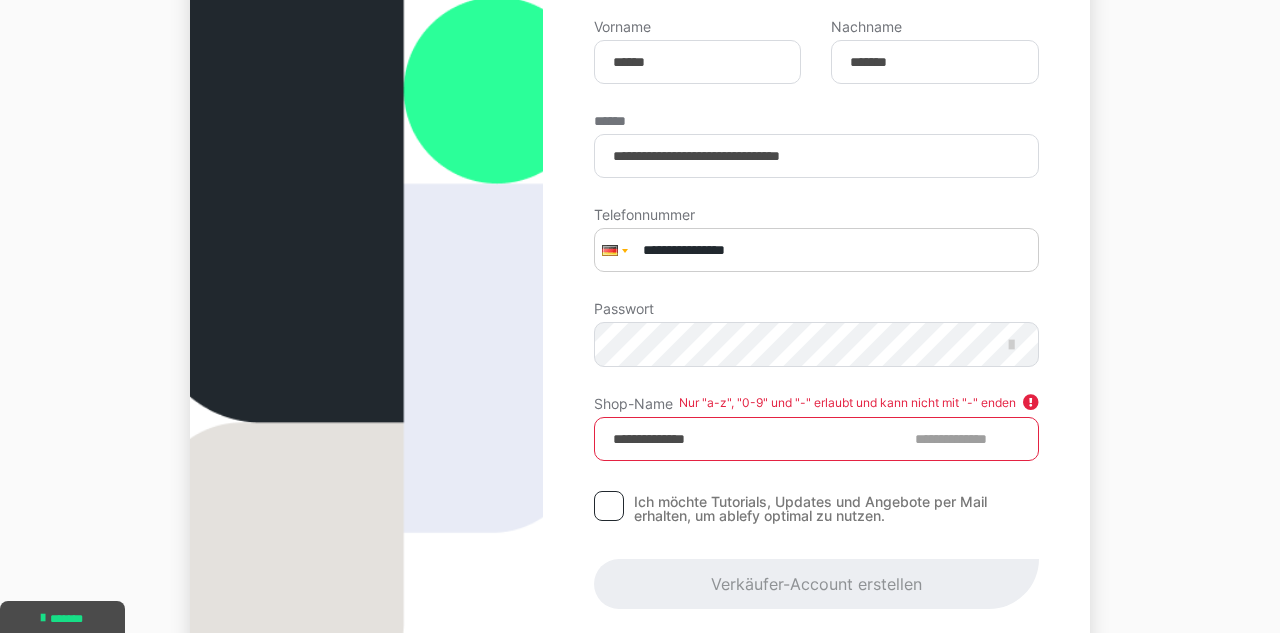 type on "**********" 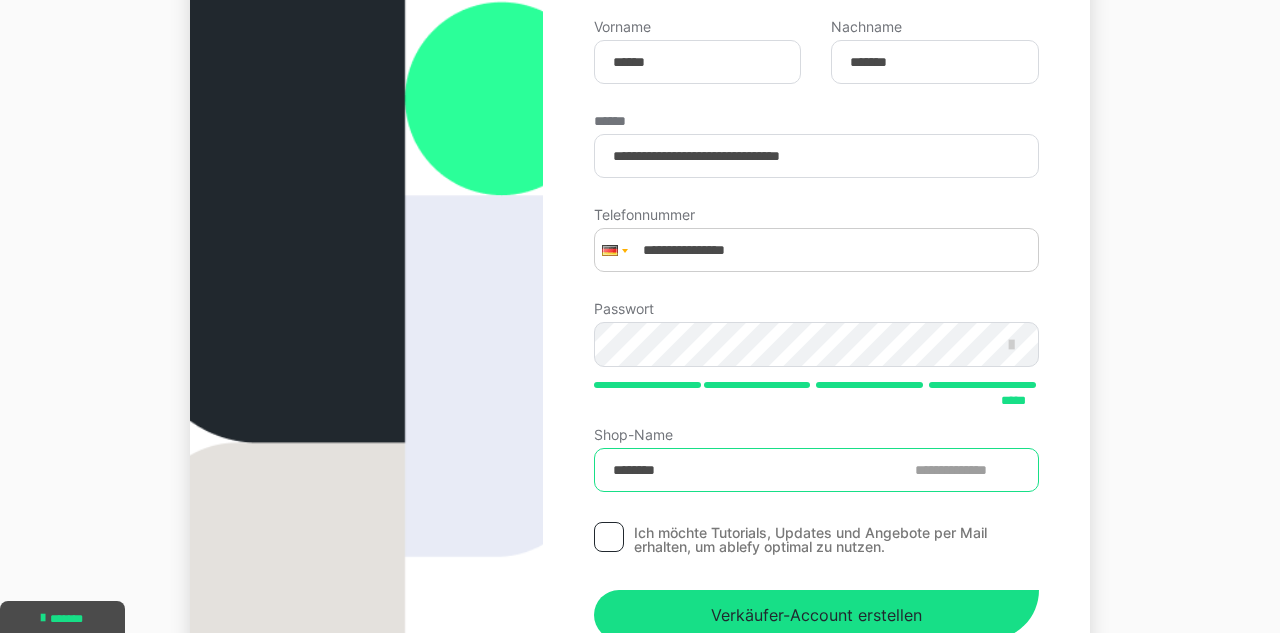 drag, startPoint x: 703, startPoint y: 468, endPoint x: 511, endPoint y: 465, distance: 192.02344 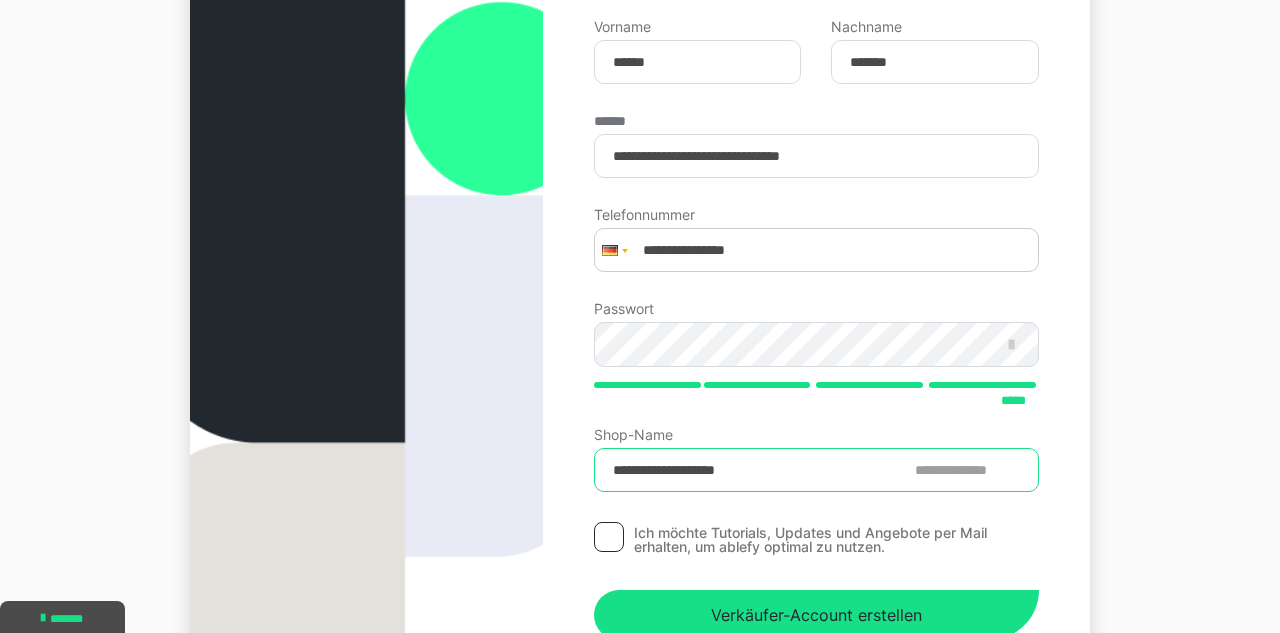 type on "**********" 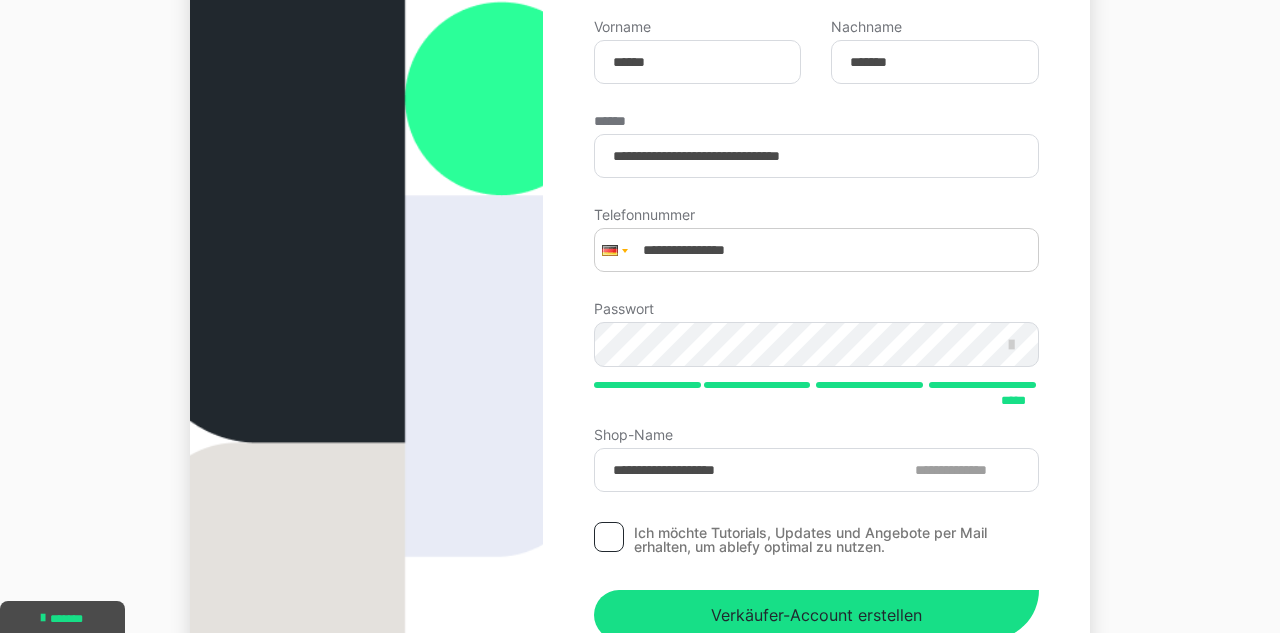 click on "**********" at bounding box center [816, 366] 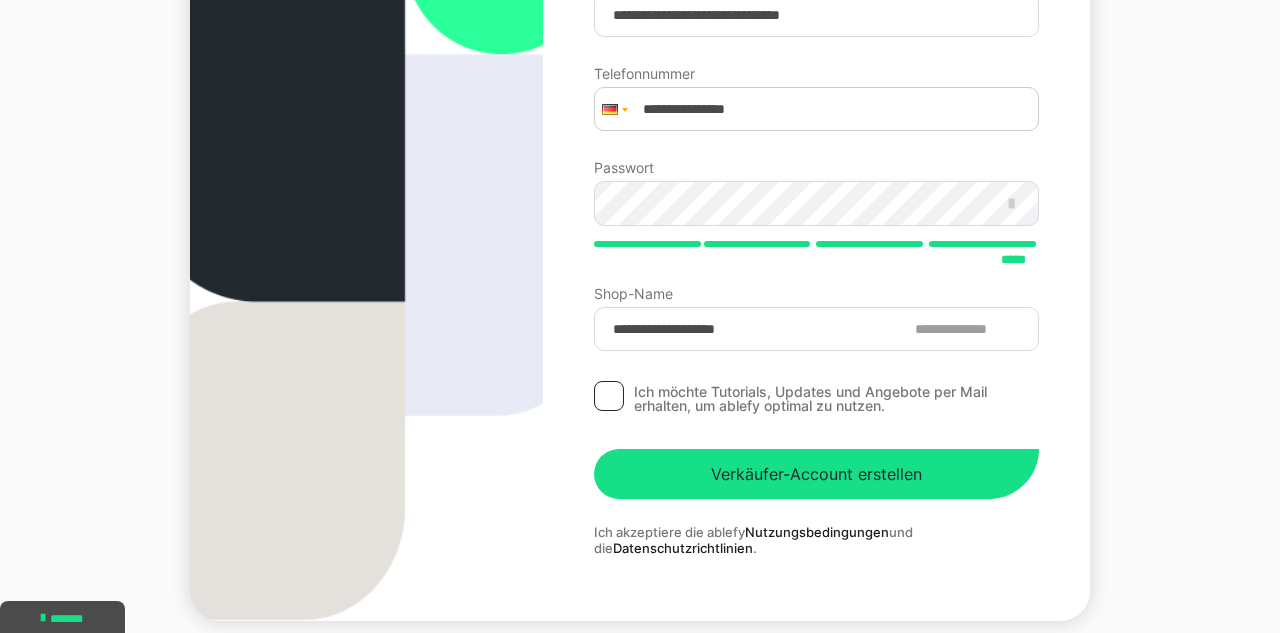 scroll, scrollTop: 517, scrollLeft: 0, axis: vertical 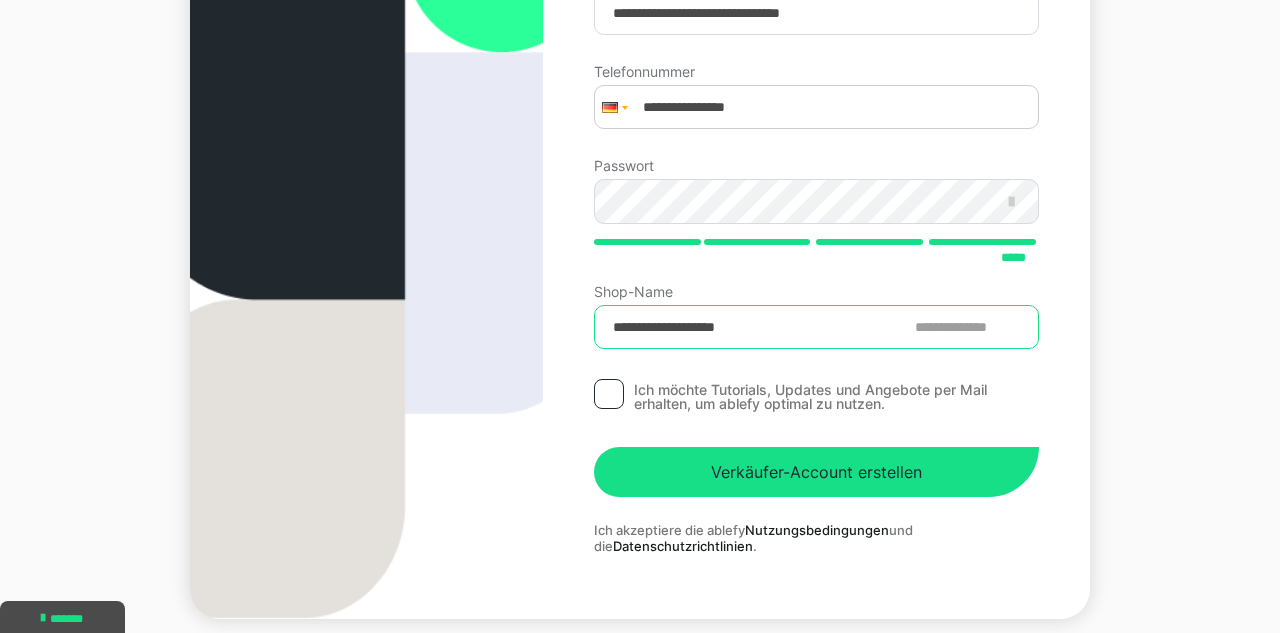 click on "**********" at bounding box center (816, 327) 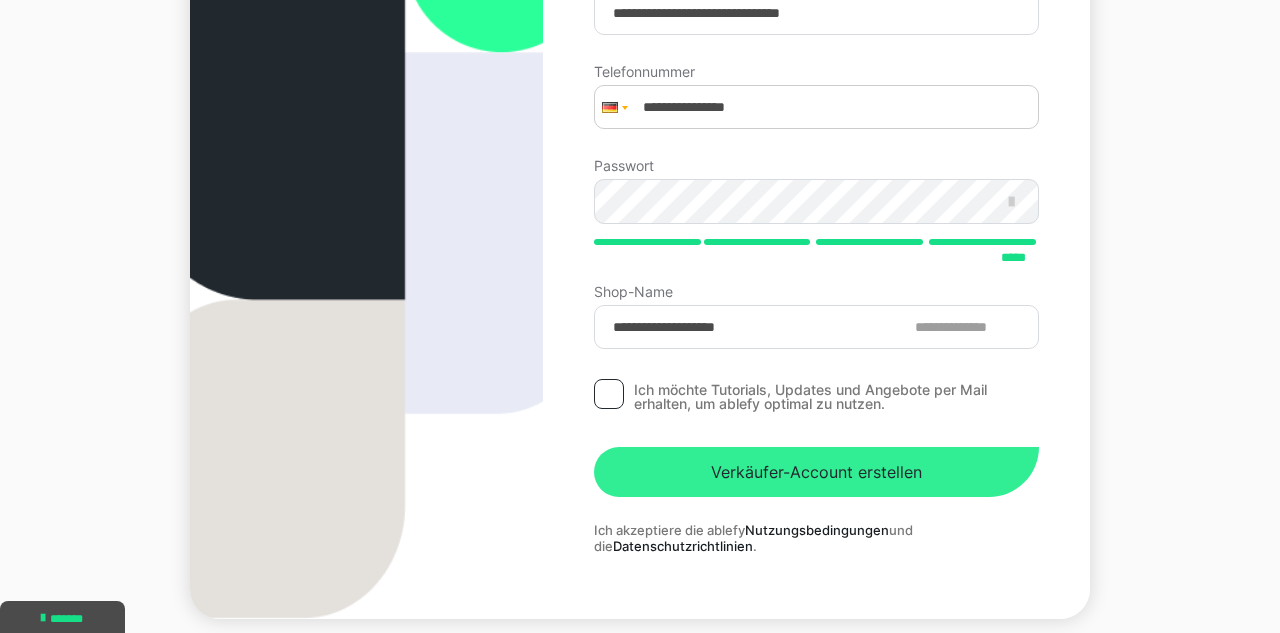 click on "Verkäufer-Account erstellen" at bounding box center (816, 472) 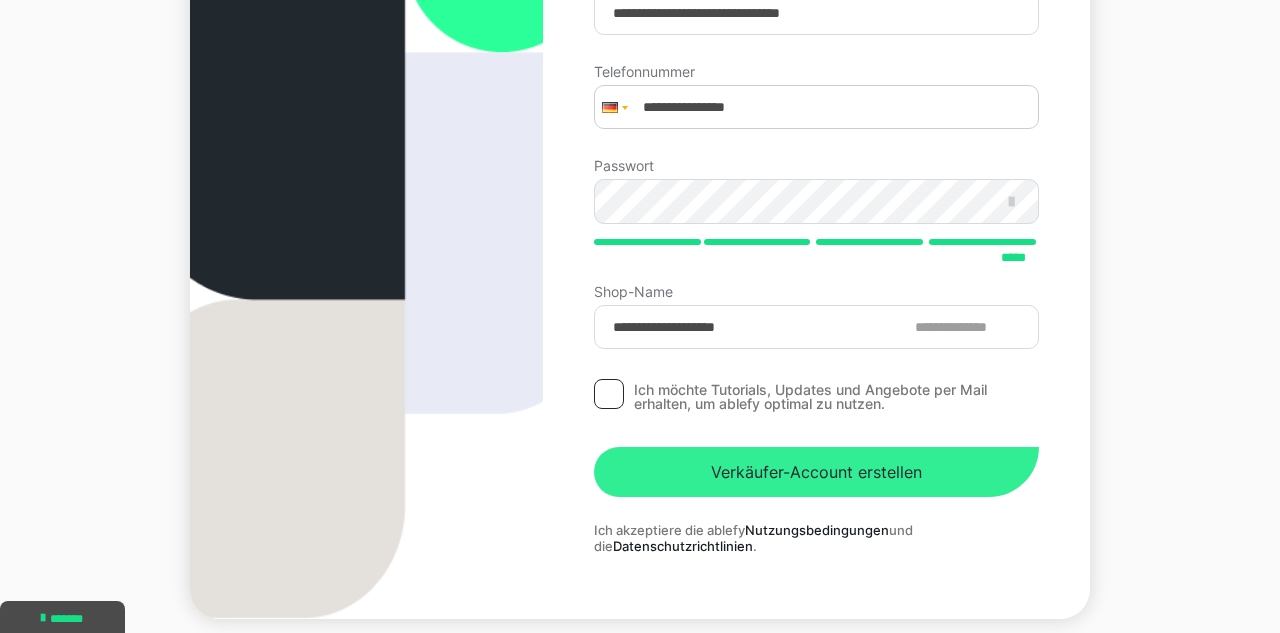 click on "Verkäufer-Account erstellen" at bounding box center (816, 472) 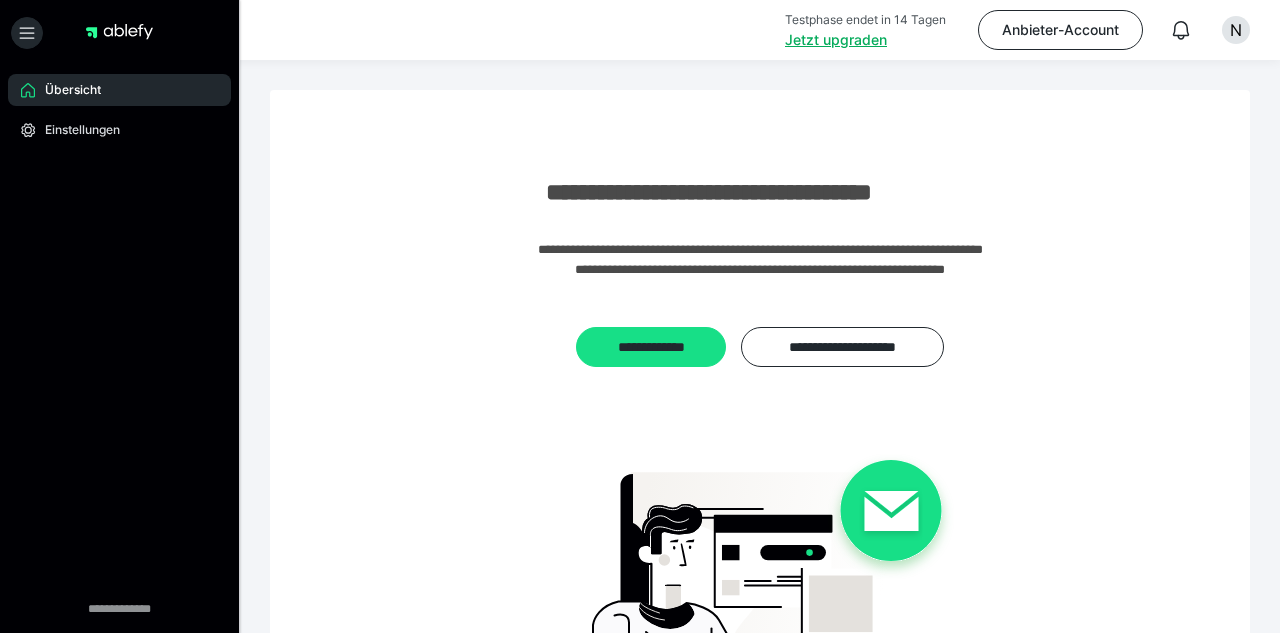scroll, scrollTop: 0, scrollLeft: 0, axis: both 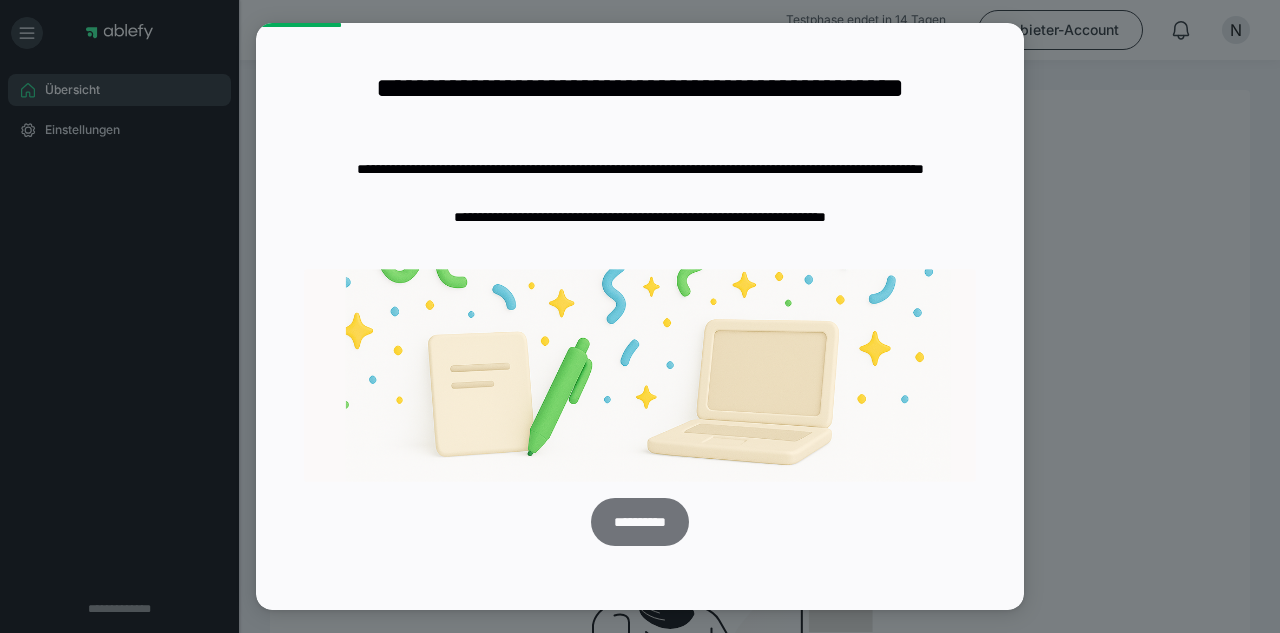 click on "**********" at bounding box center (639, 522) 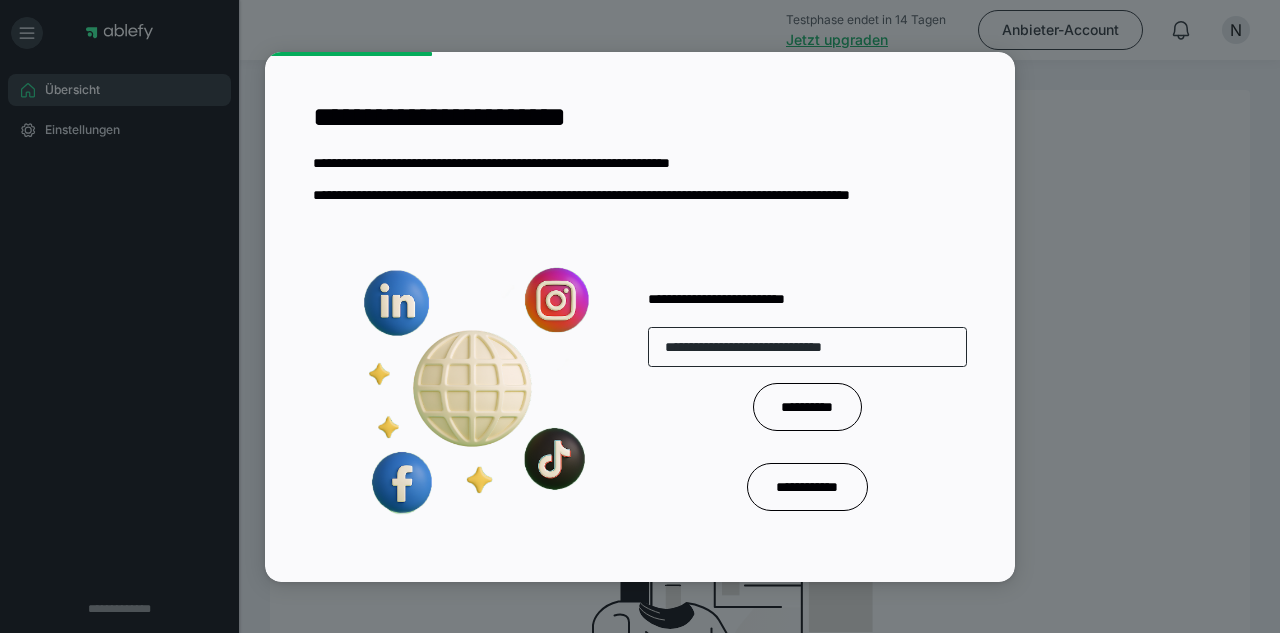 type on "**********" 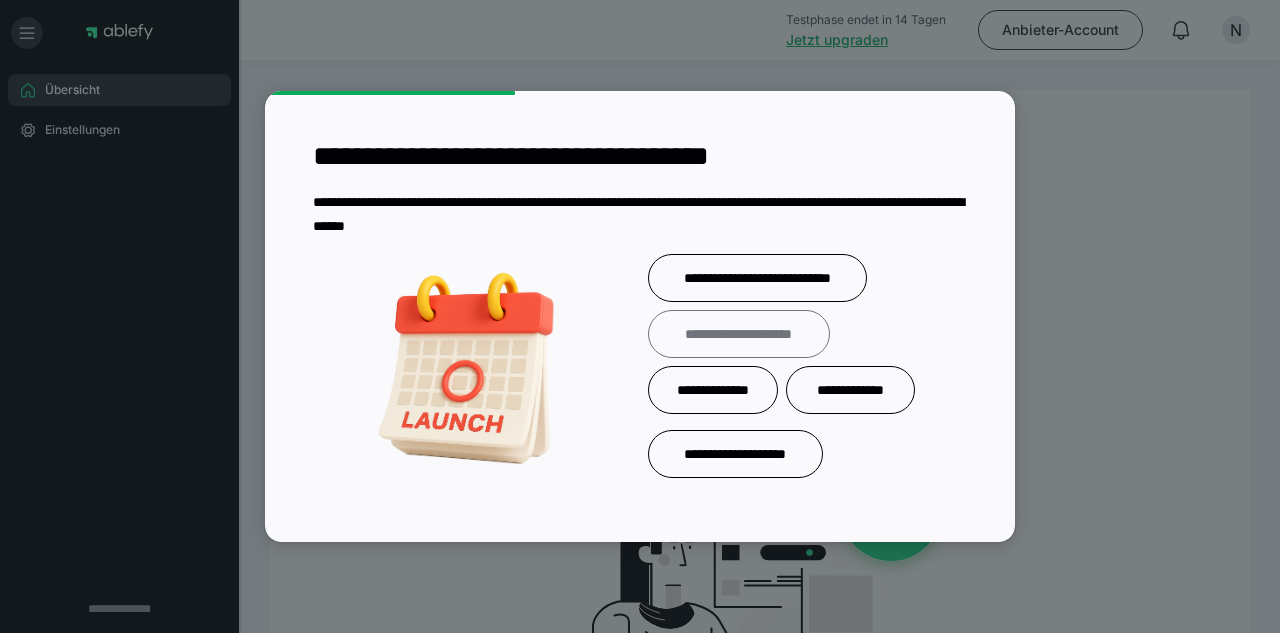 click on "**********" at bounding box center [739, 334] 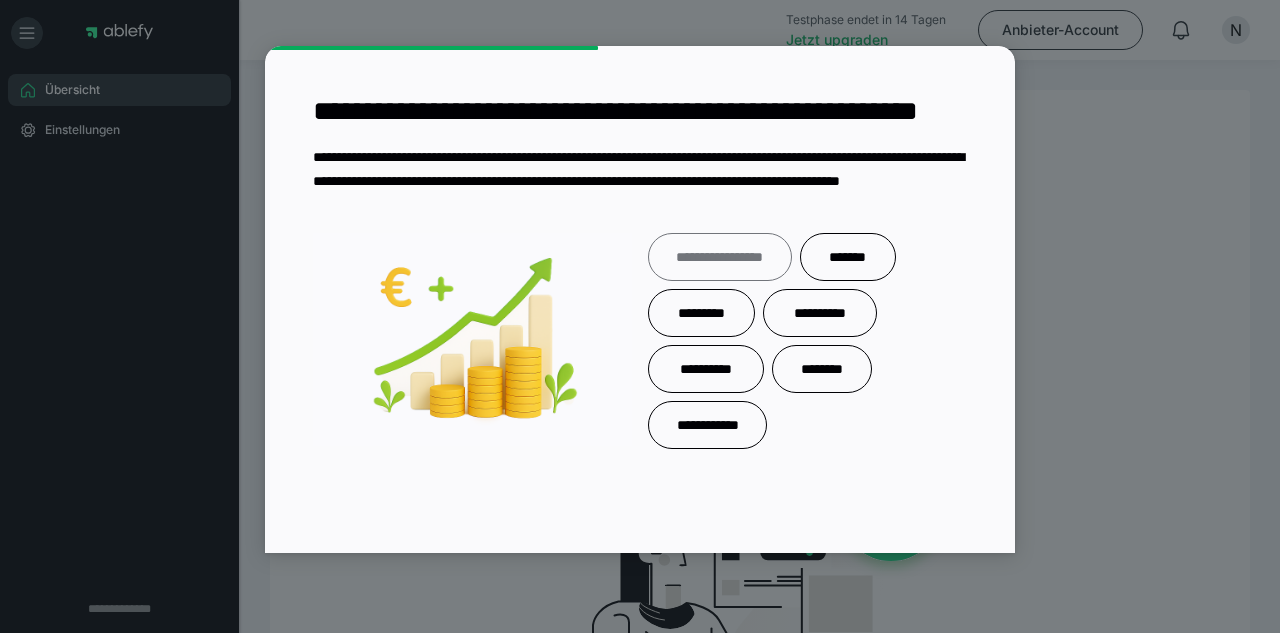 click on "**********" at bounding box center [720, 257] 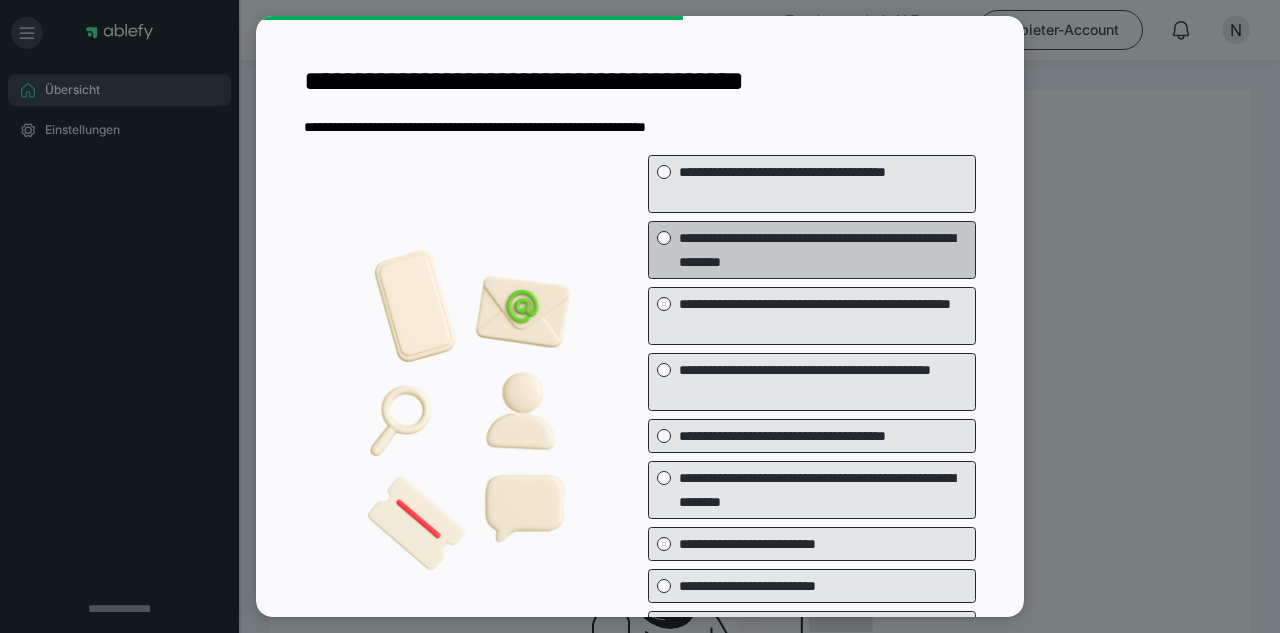 click on "**********" at bounding box center (827, 250) 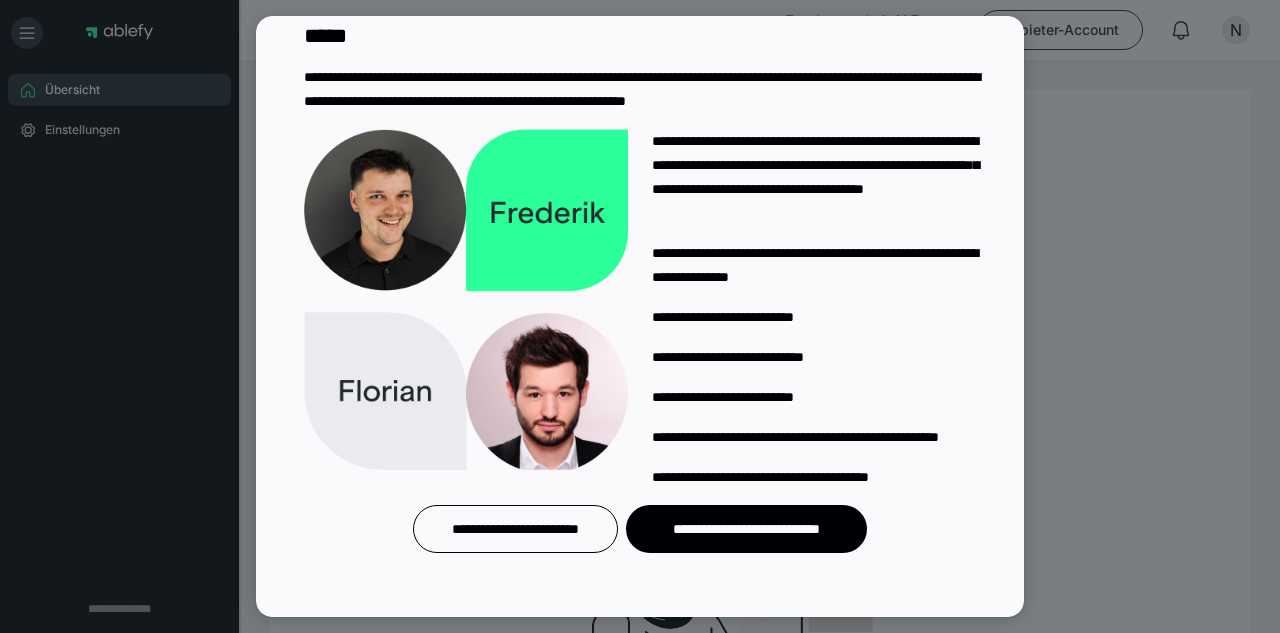 scroll, scrollTop: 93, scrollLeft: 0, axis: vertical 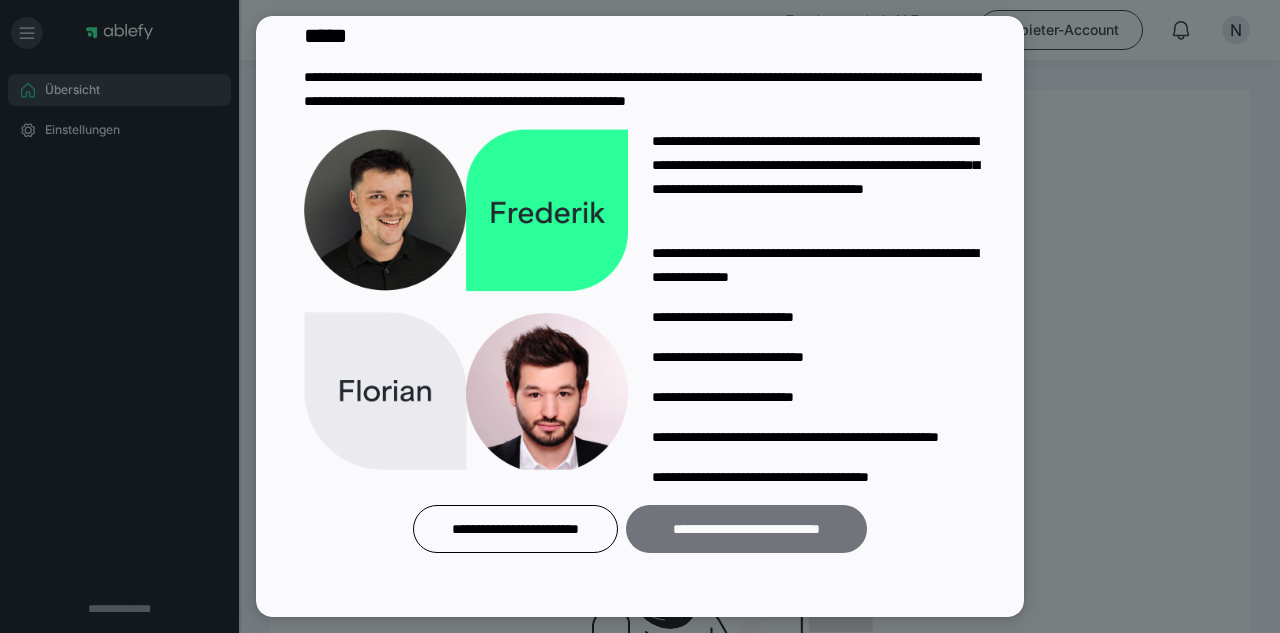 click on "**********" at bounding box center (746, 529) 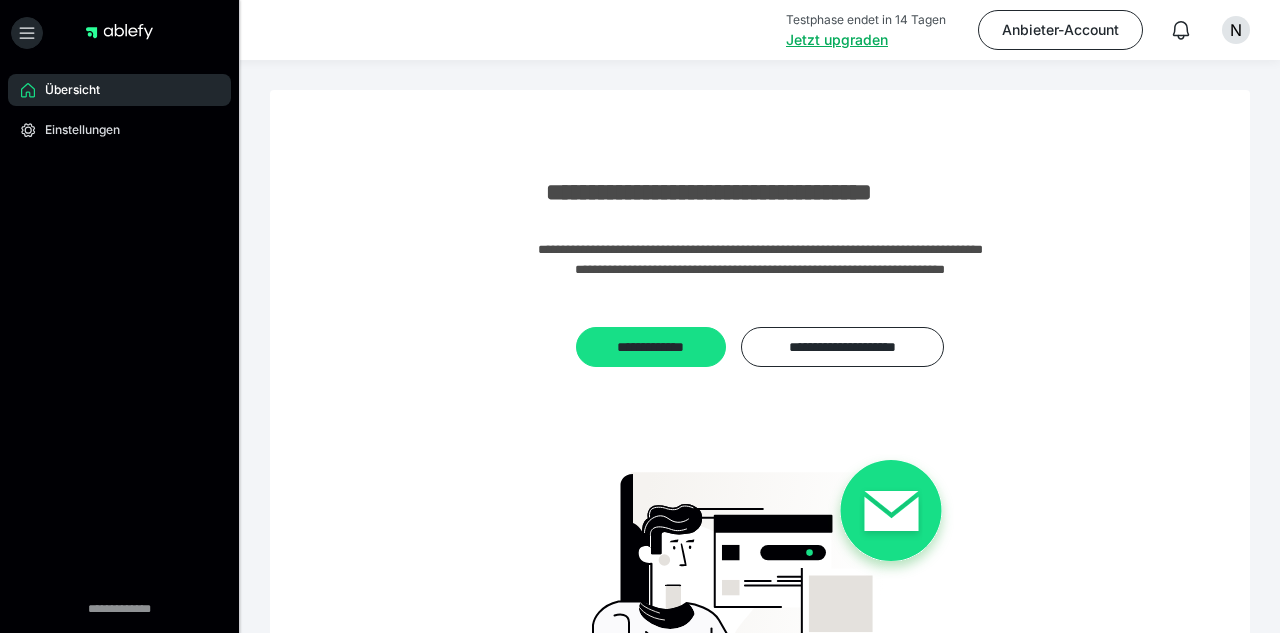 scroll, scrollTop: 0, scrollLeft: 0, axis: both 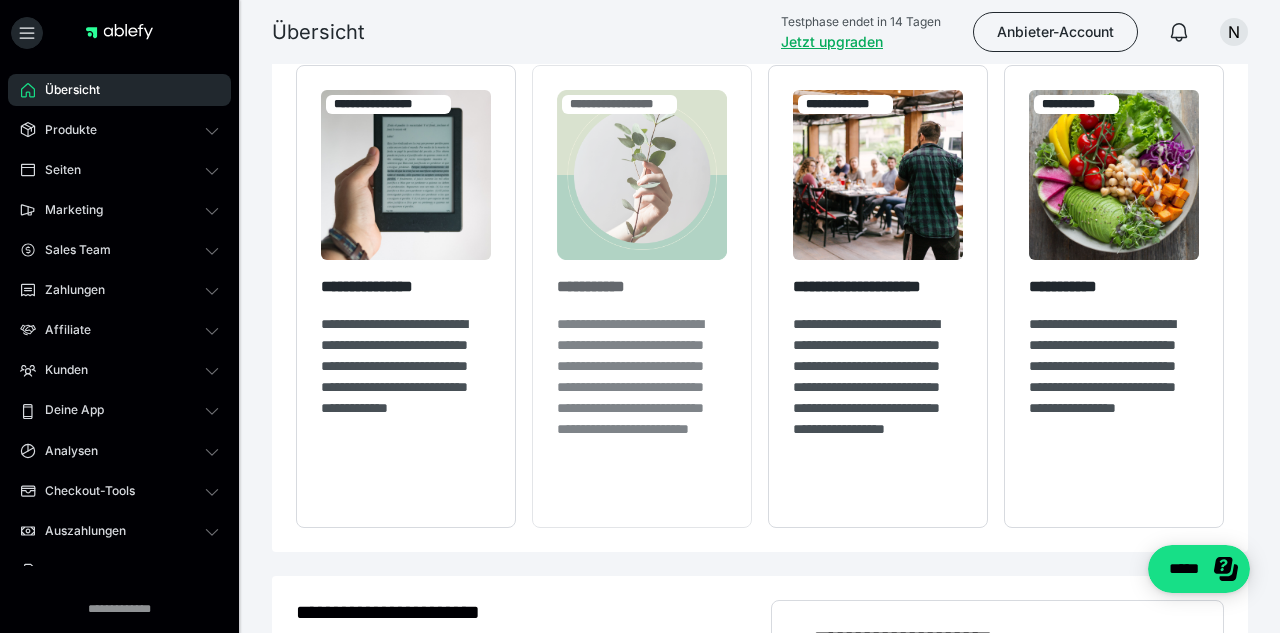 click at bounding box center [642, 175] 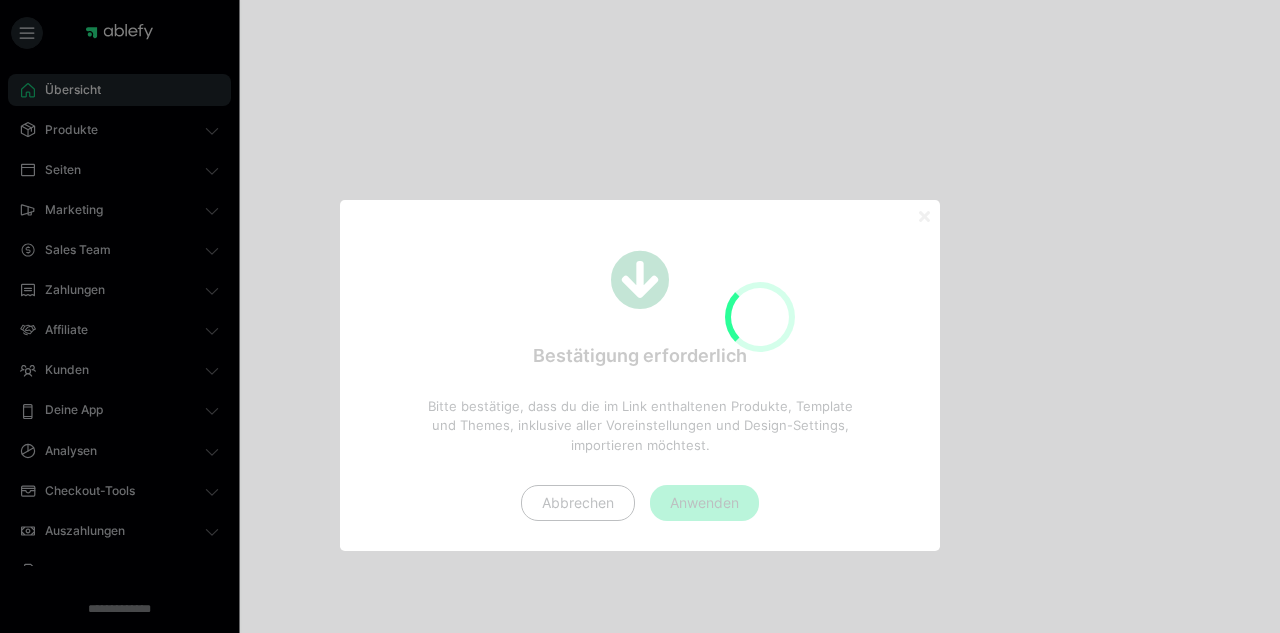 scroll, scrollTop: -1, scrollLeft: 0, axis: vertical 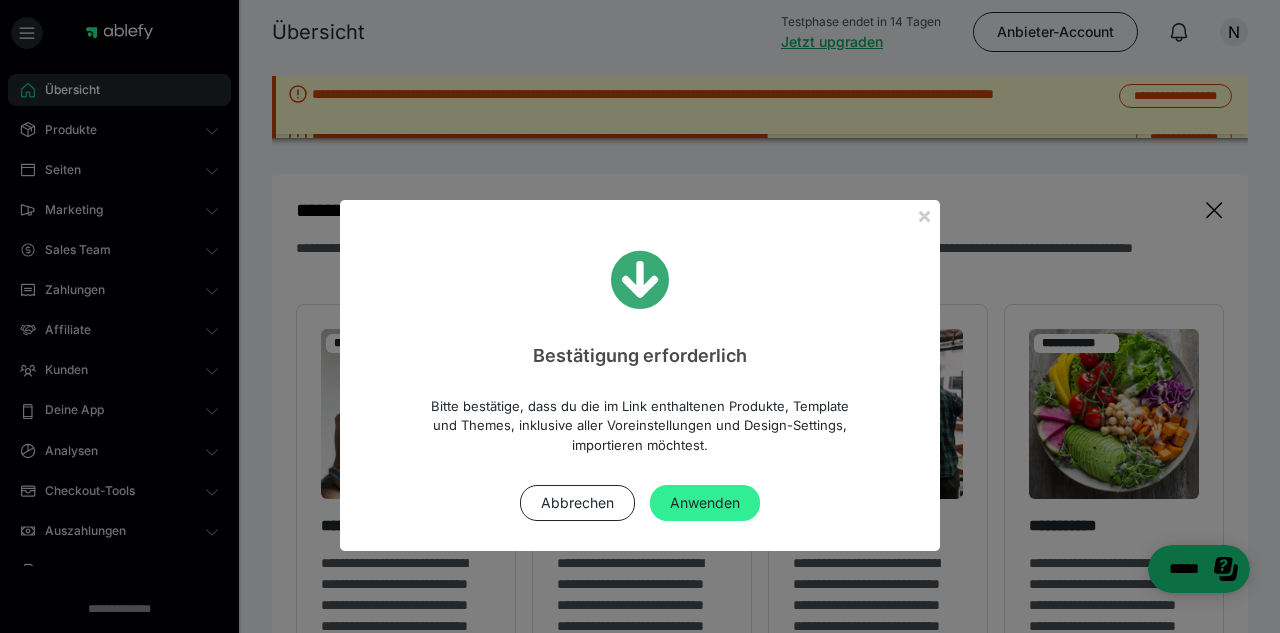 click on "Anwenden" at bounding box center [705, 503] 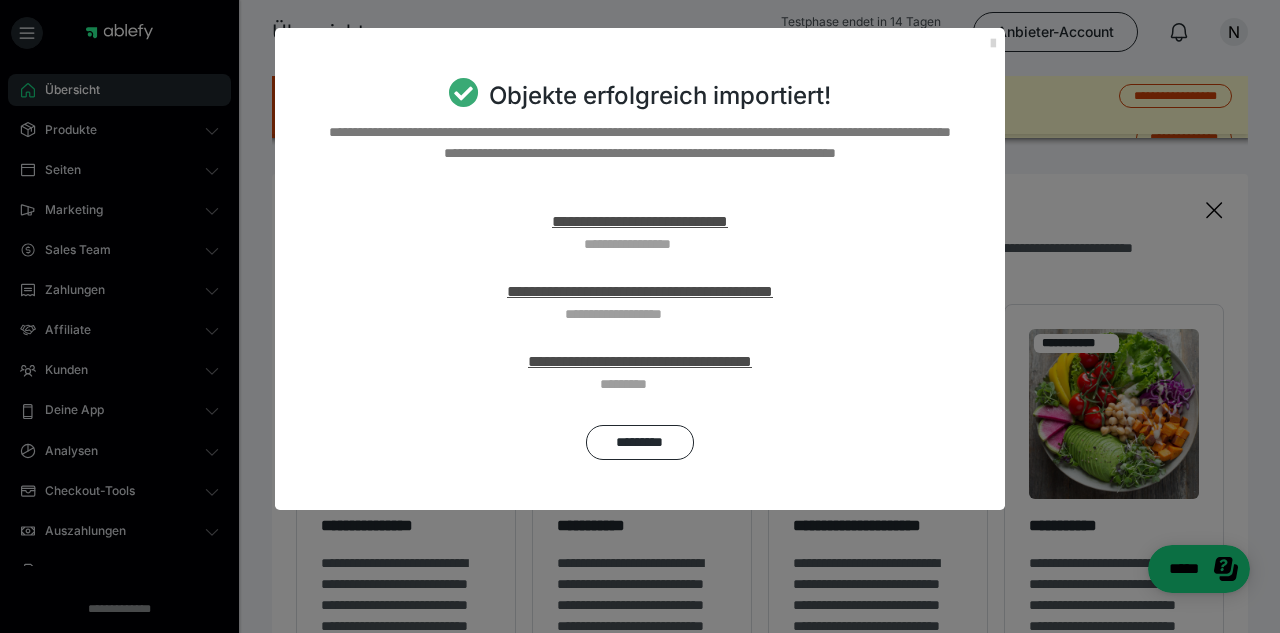 click at bounding box center [993, 44] 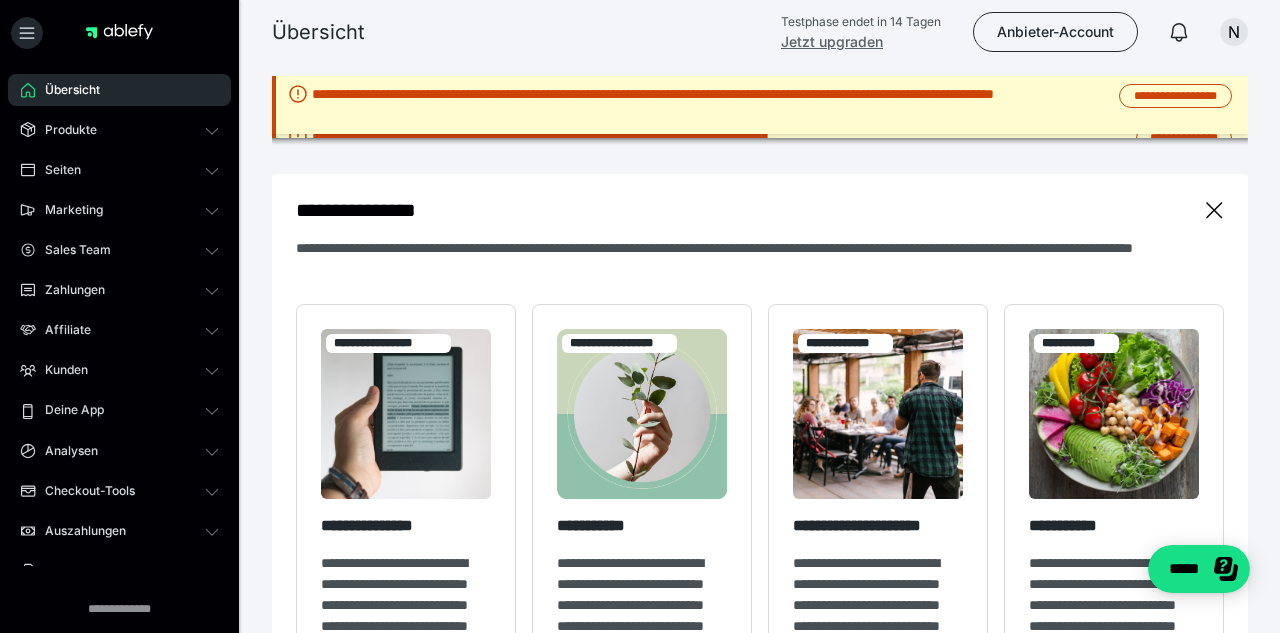 click on "Jetzt upgraden" at bounding box center (832, 41) 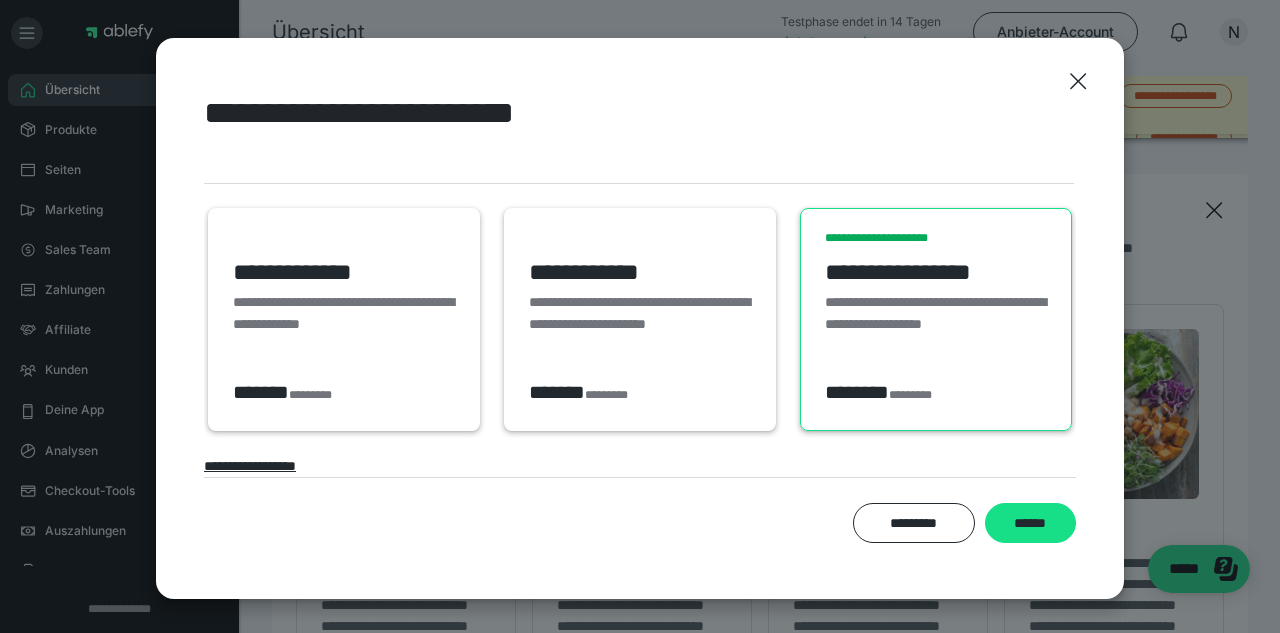 scroll, scrollTop: 104, scrollLeft: 0, axis: vertical 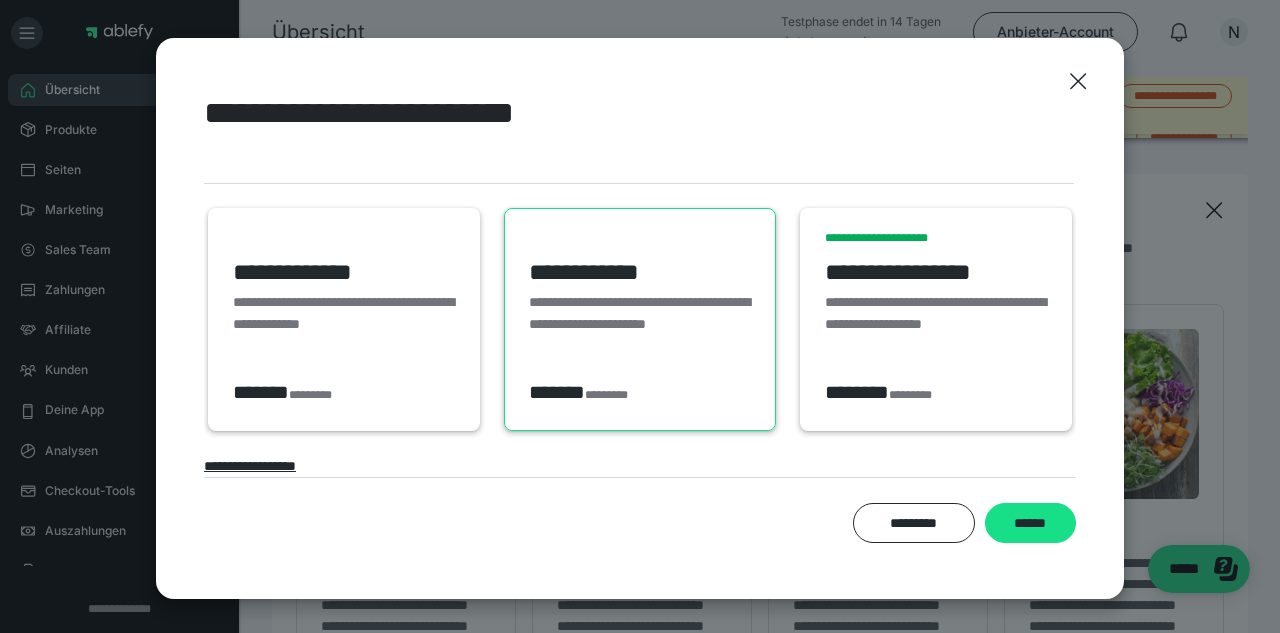 click on "**********" at bounding box center [640, 324] 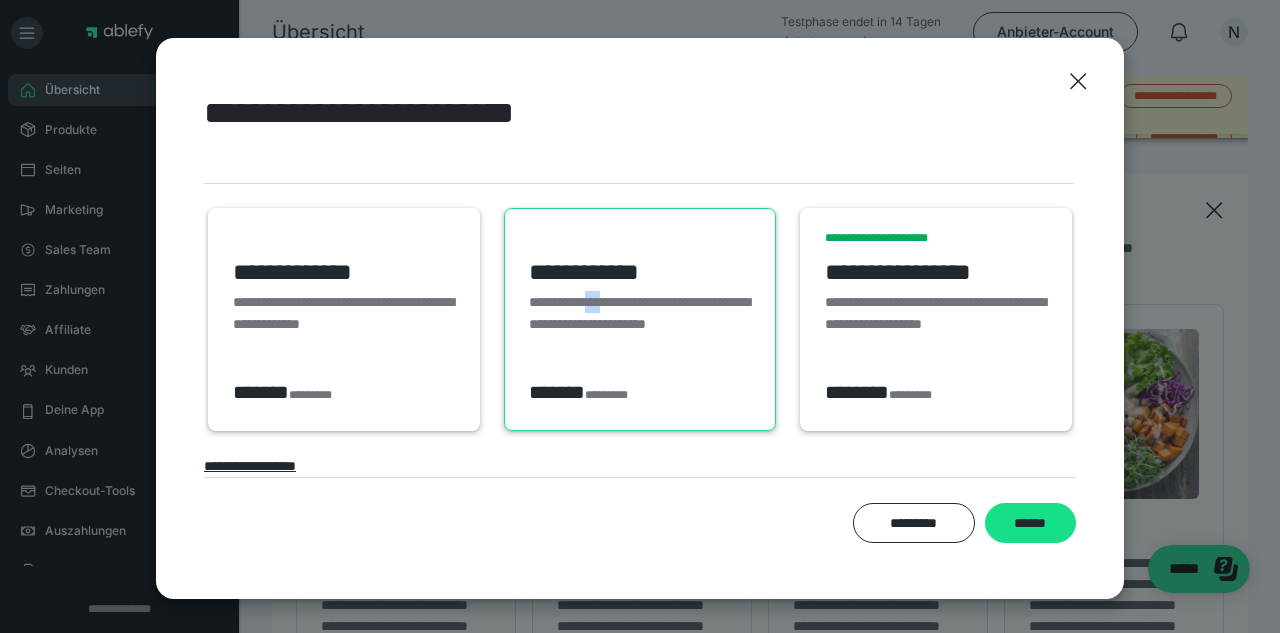 click on "**********" at bounding box center (640, 324) 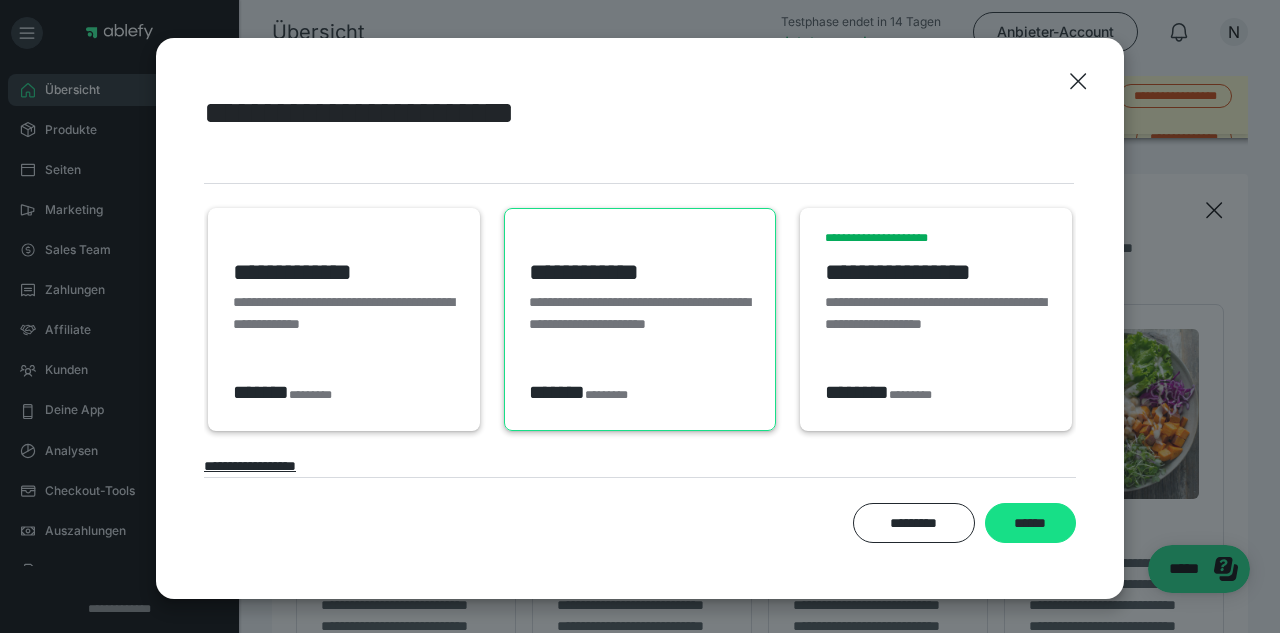 click on "**********" at bounding box center [640, 295] 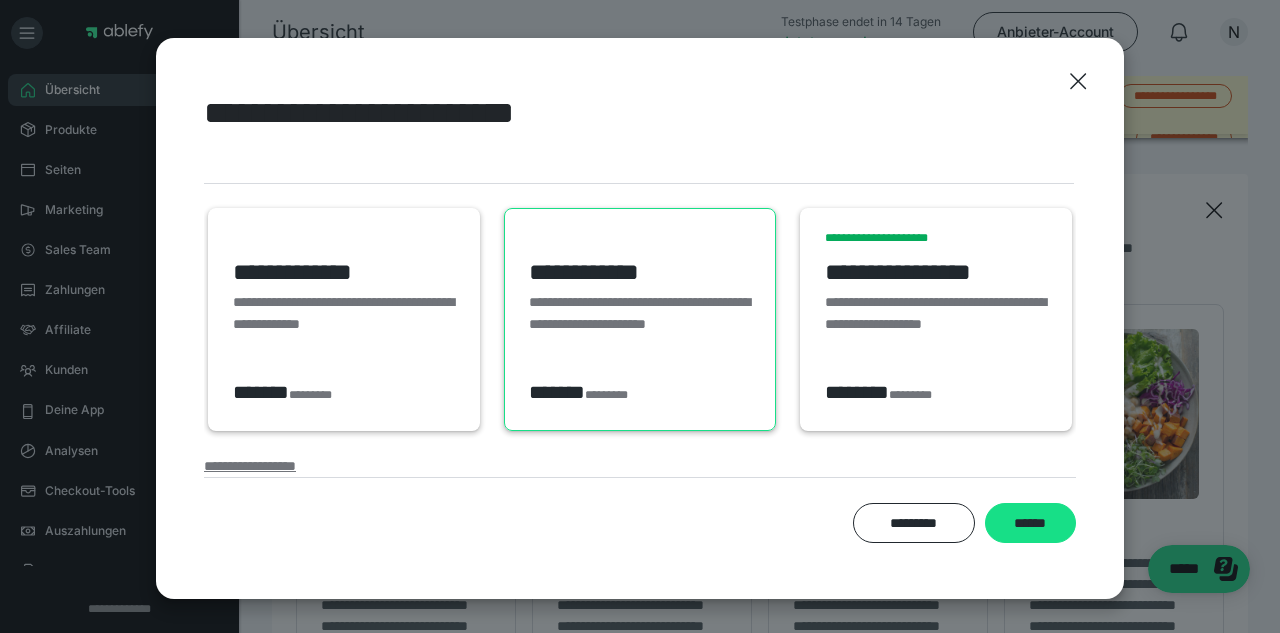 click on "**********" at bounding box center [250, 466] 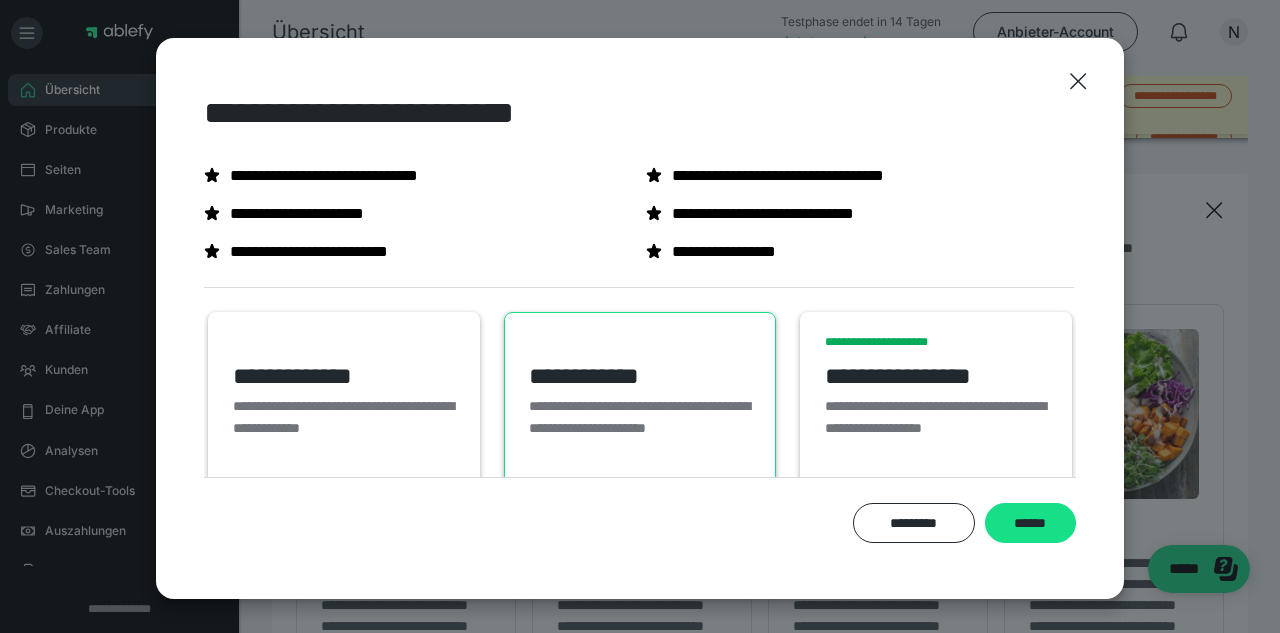 scroll, scrollTop: 0, scrollLeft: 0, axis: both 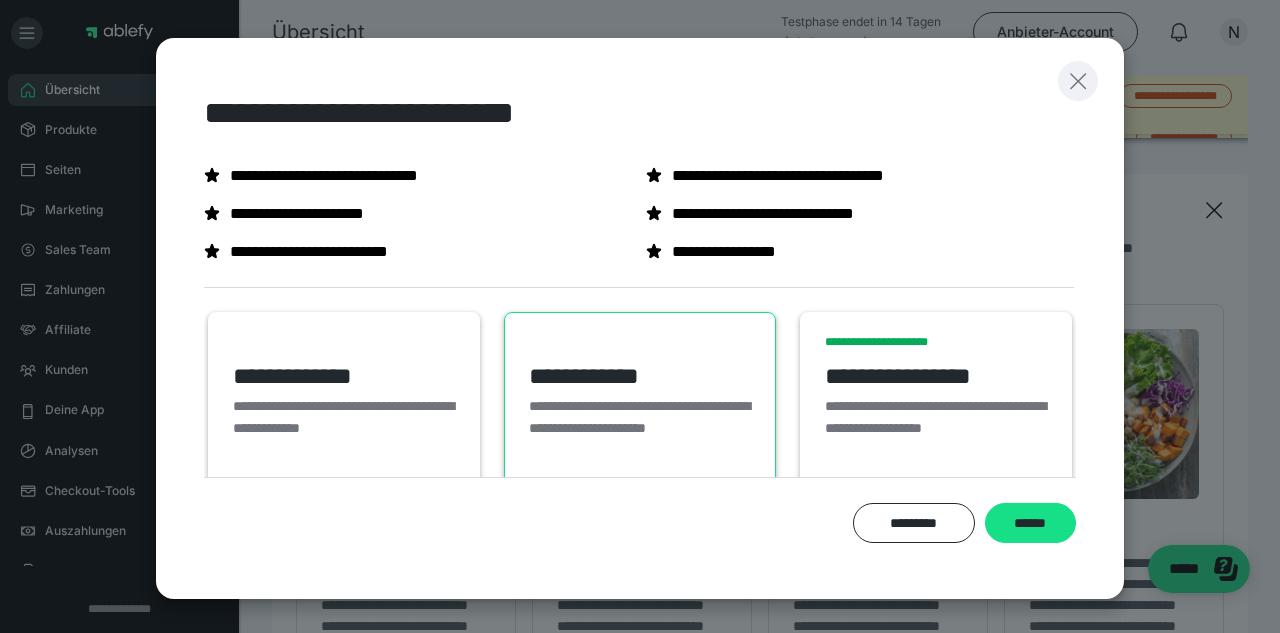 click 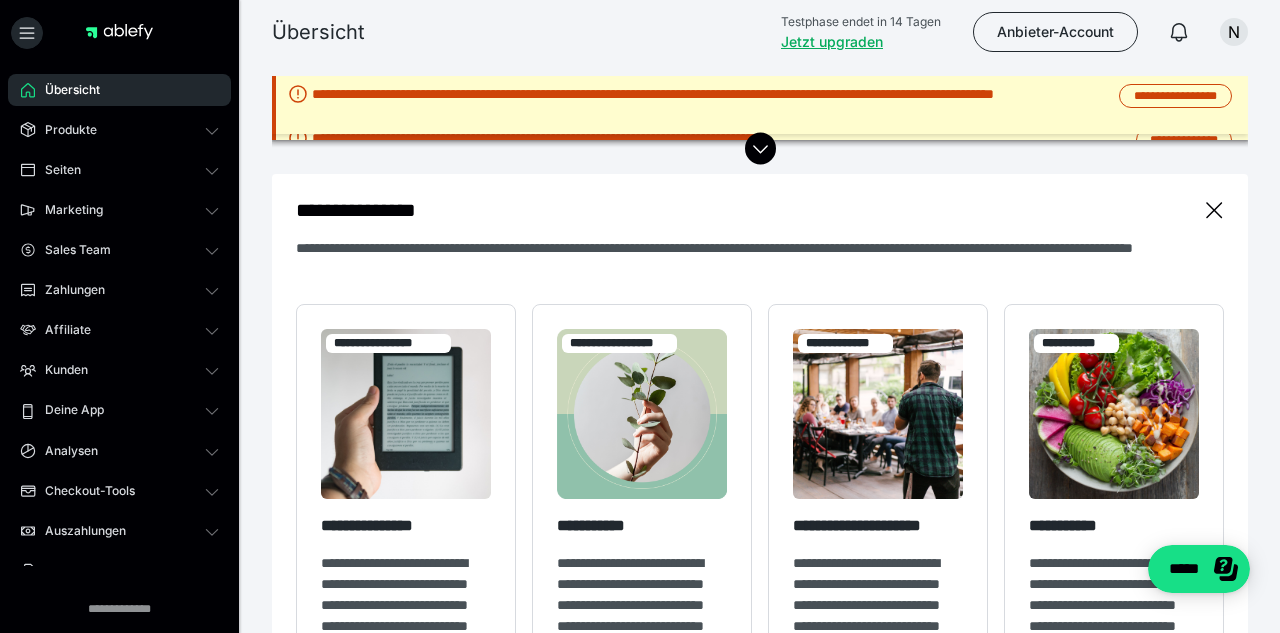 scroll, scrollTop: 0, scrollLeft: 0, axis: both 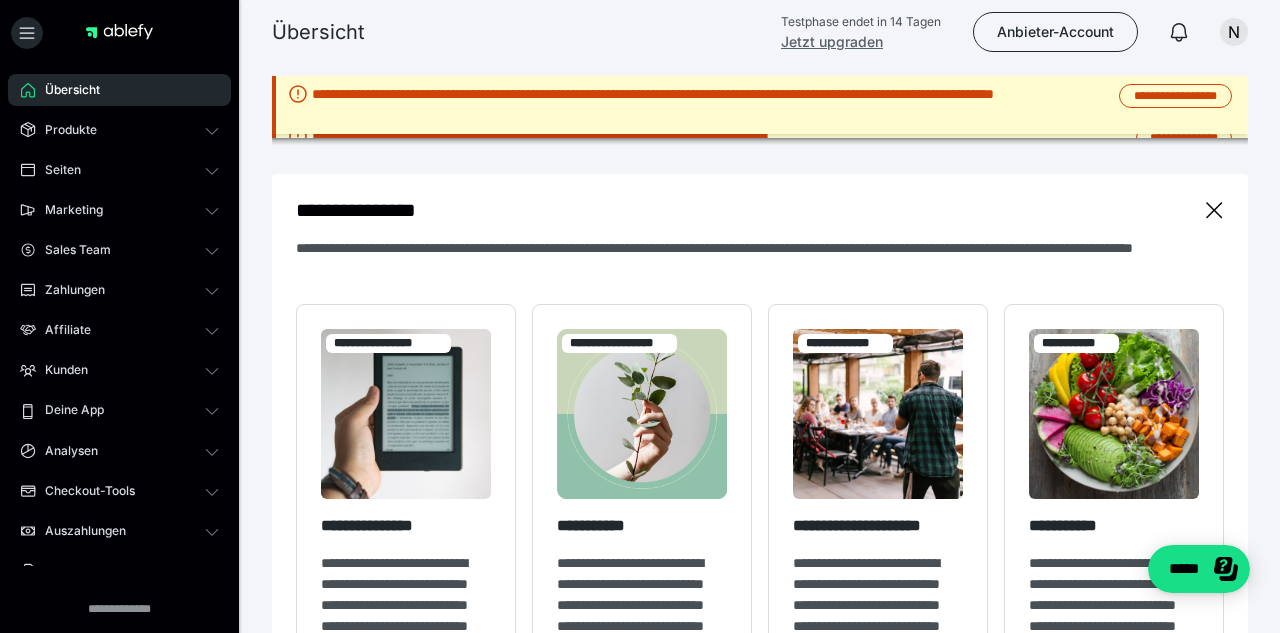 click on "Jetzt upgraden" at bounding box center (832, 41) 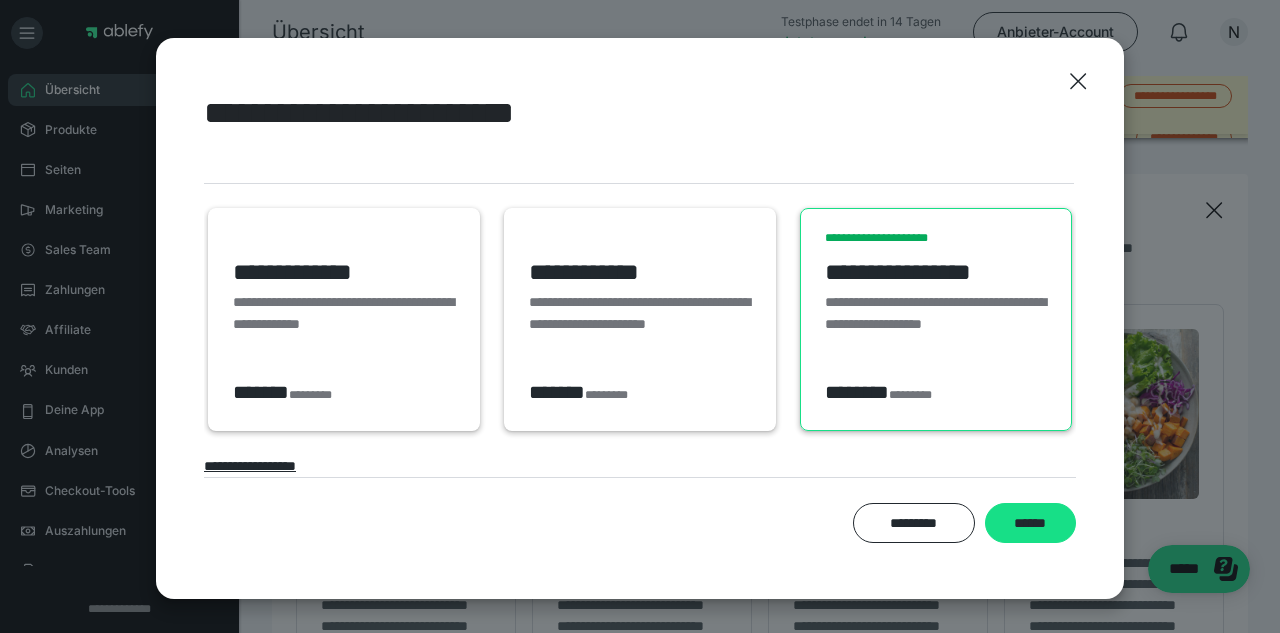 scroll, scrollTop: 104, scrollLeft: 0, axis: vertical 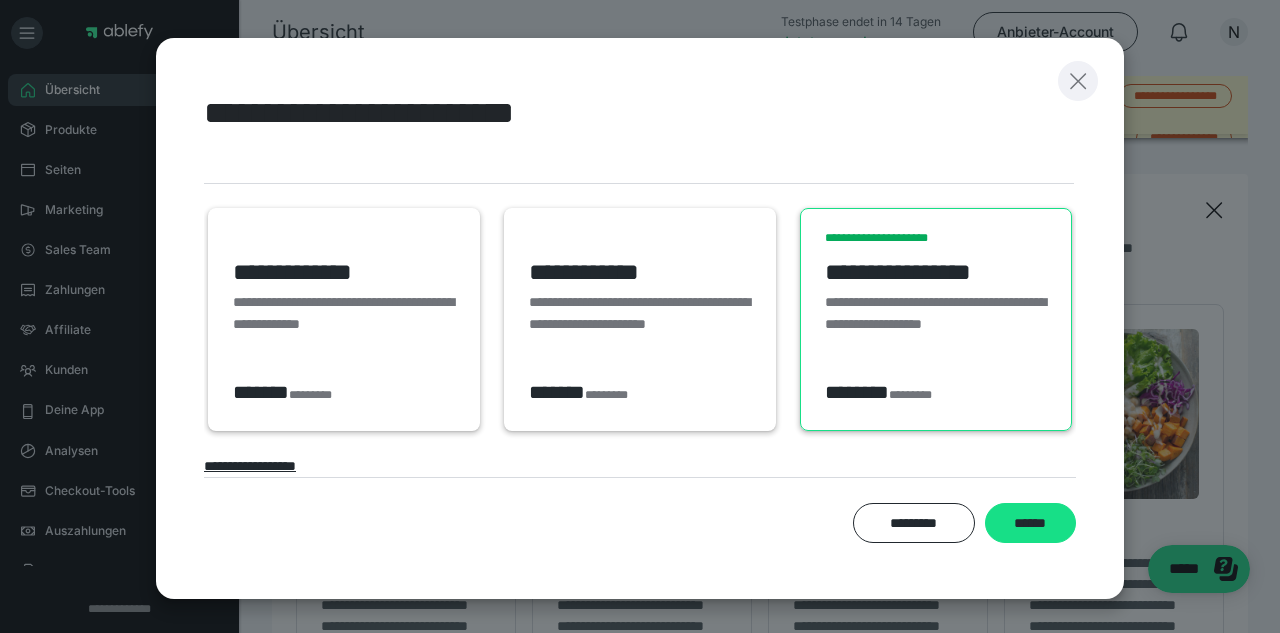click 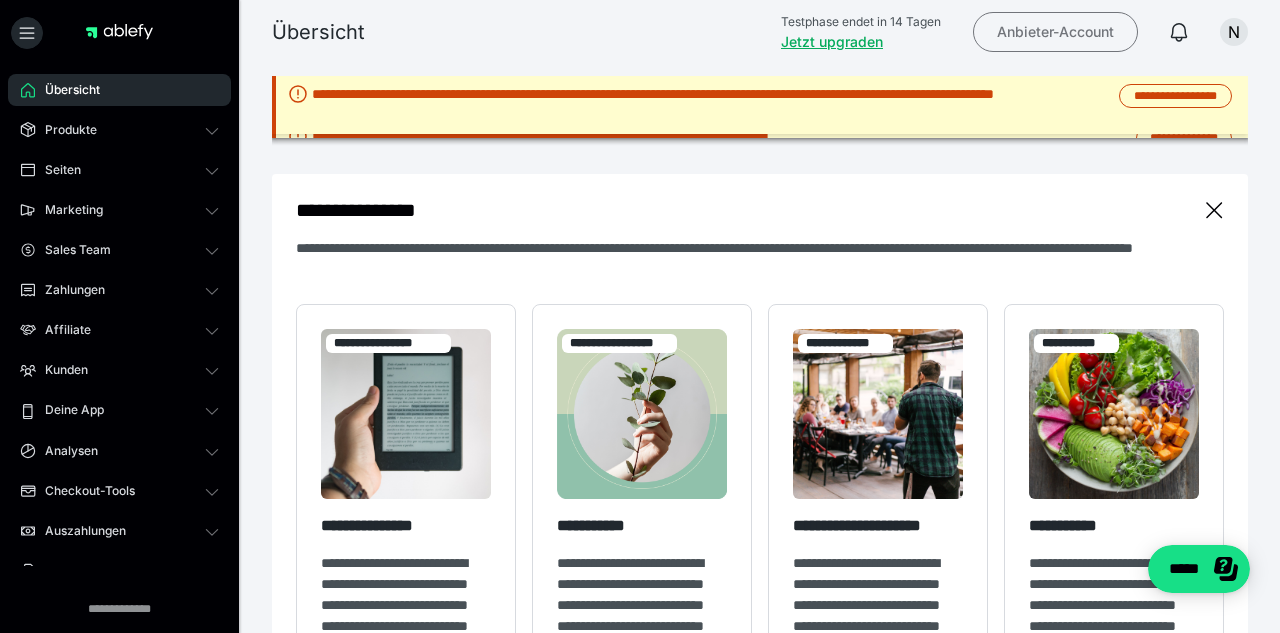 click on "Anbieter-Account" at bounding box center (1055, 32) 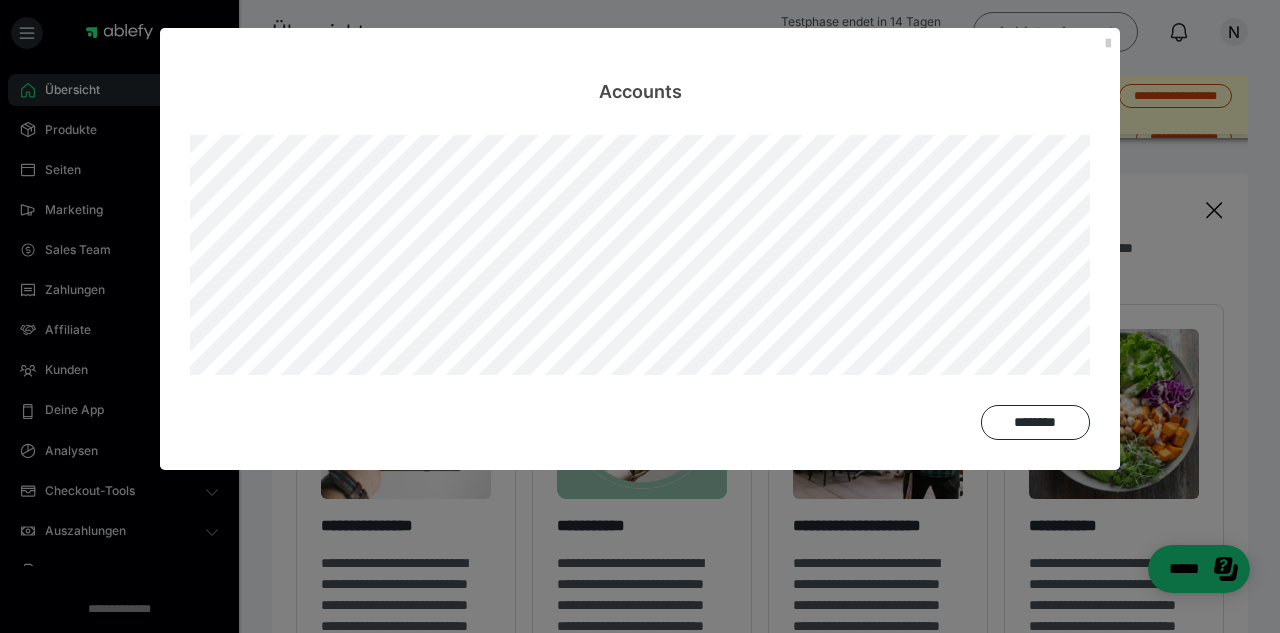 click at bounding box center (1108, 44) 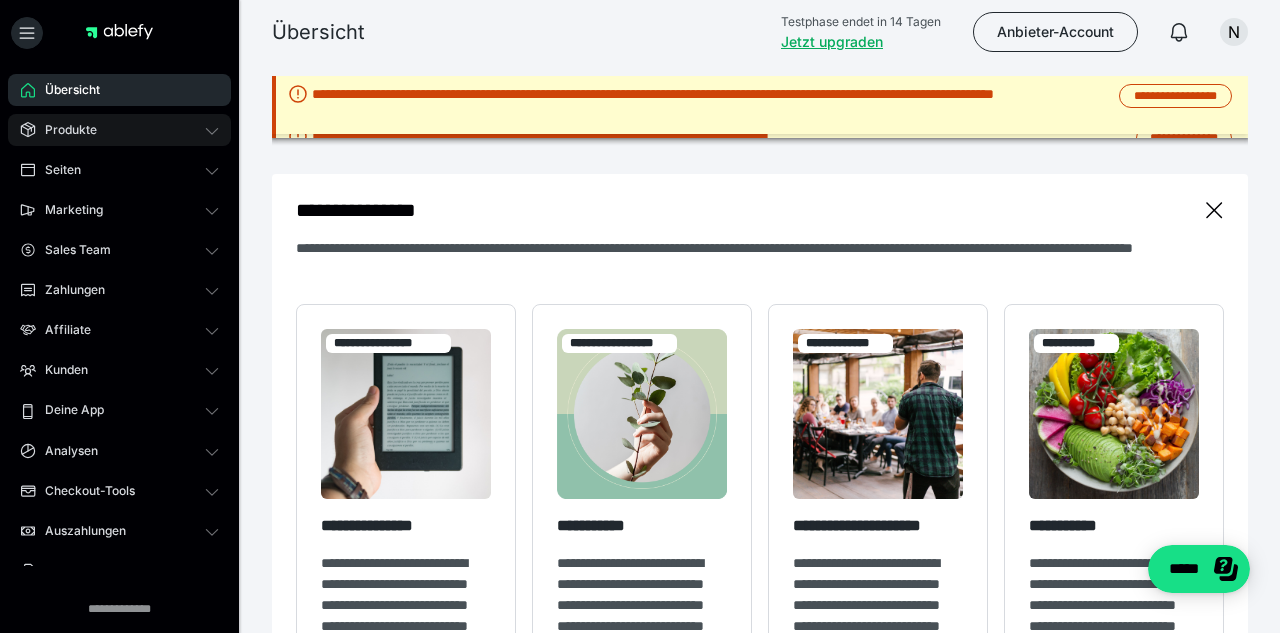 click on "Produkte" at bounding box center (119, 130) 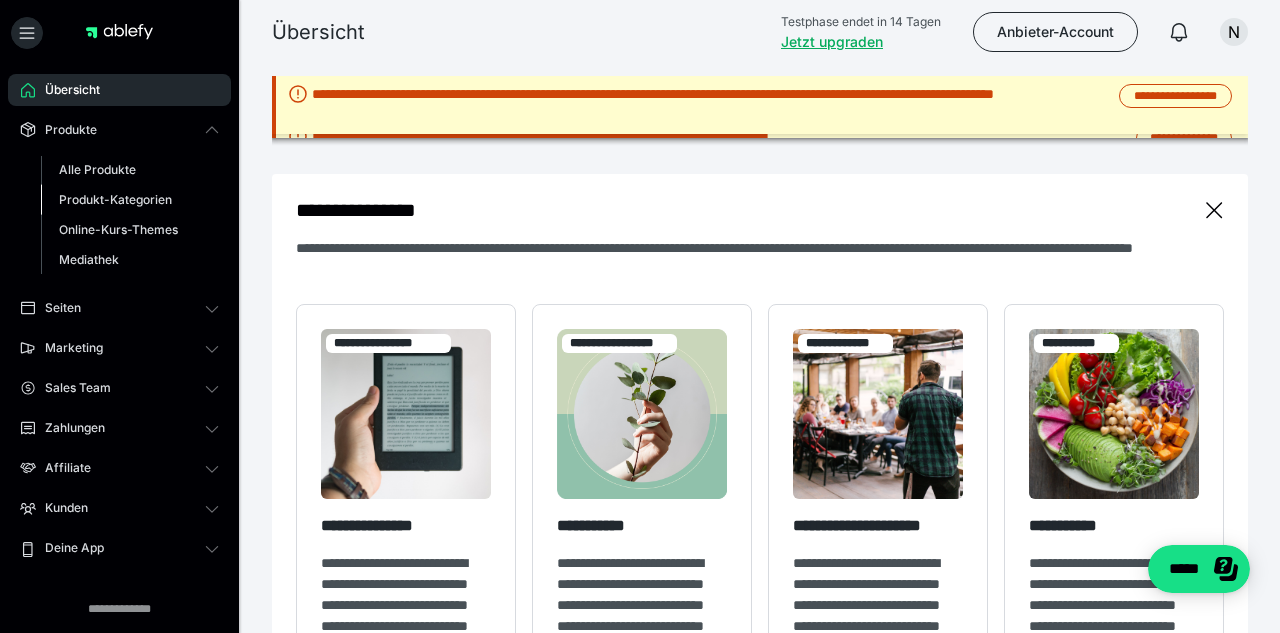 click on "Produkt-Kategorien" at bounding box center (115, 199) 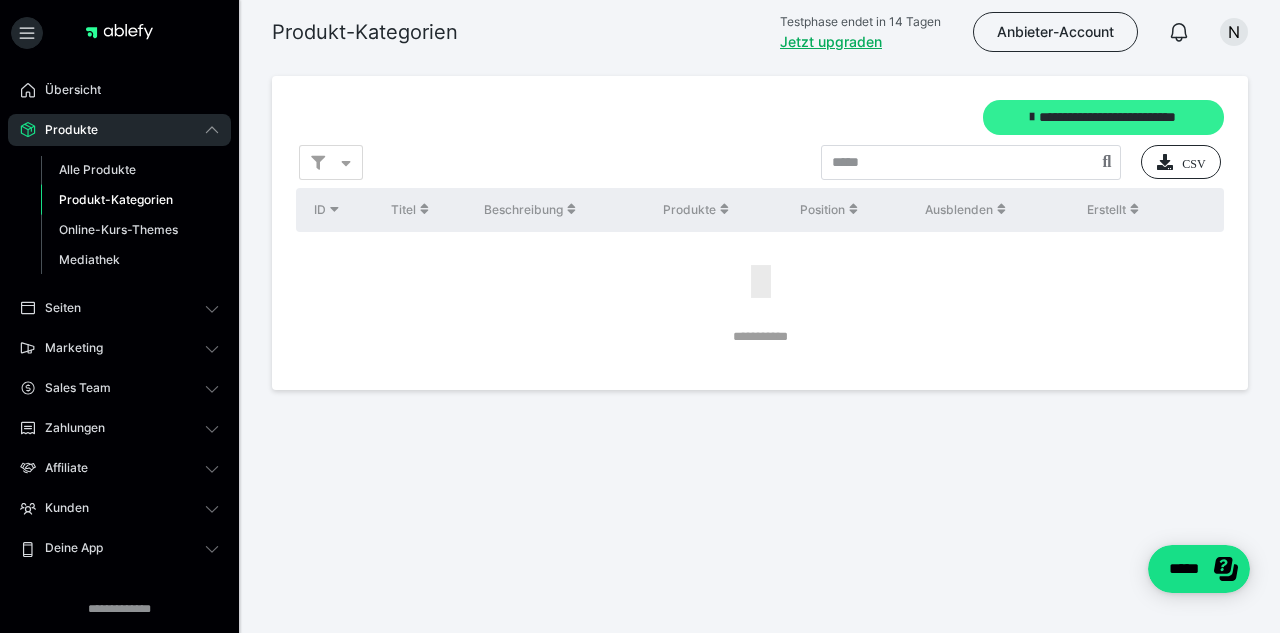 click at bounding box center (1032, 117) 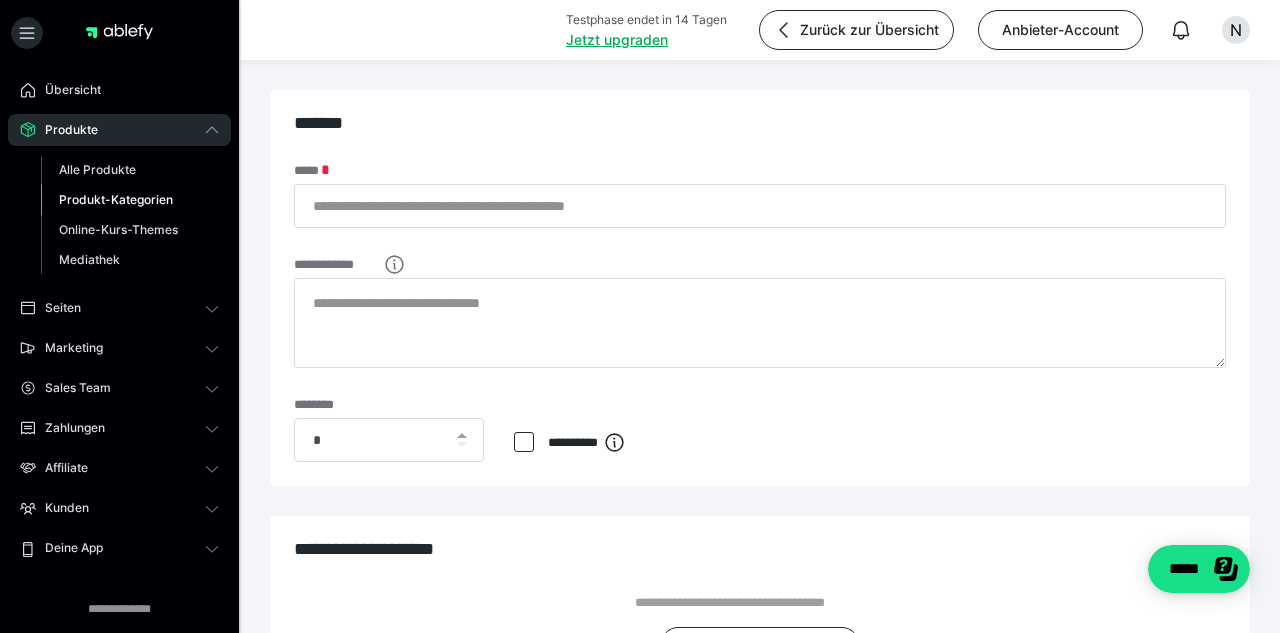 scroll, scrollTop: 0, scrollLeft: 0, axis: both 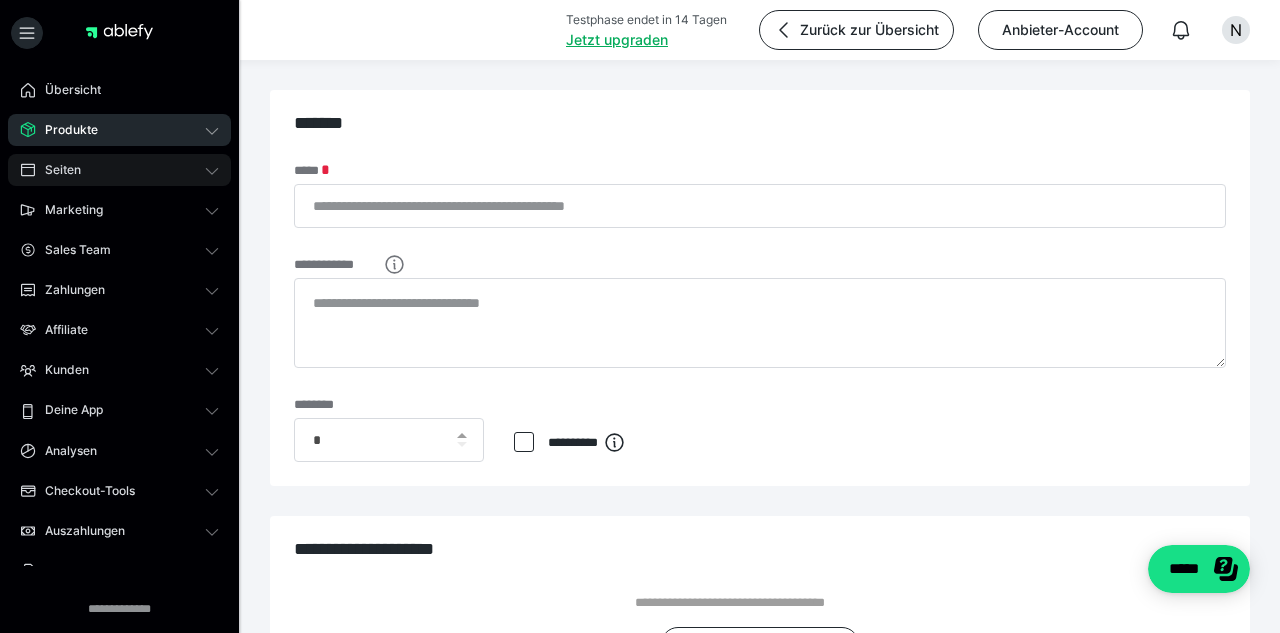 click on "Seiten" at bounding box center (119, 170) 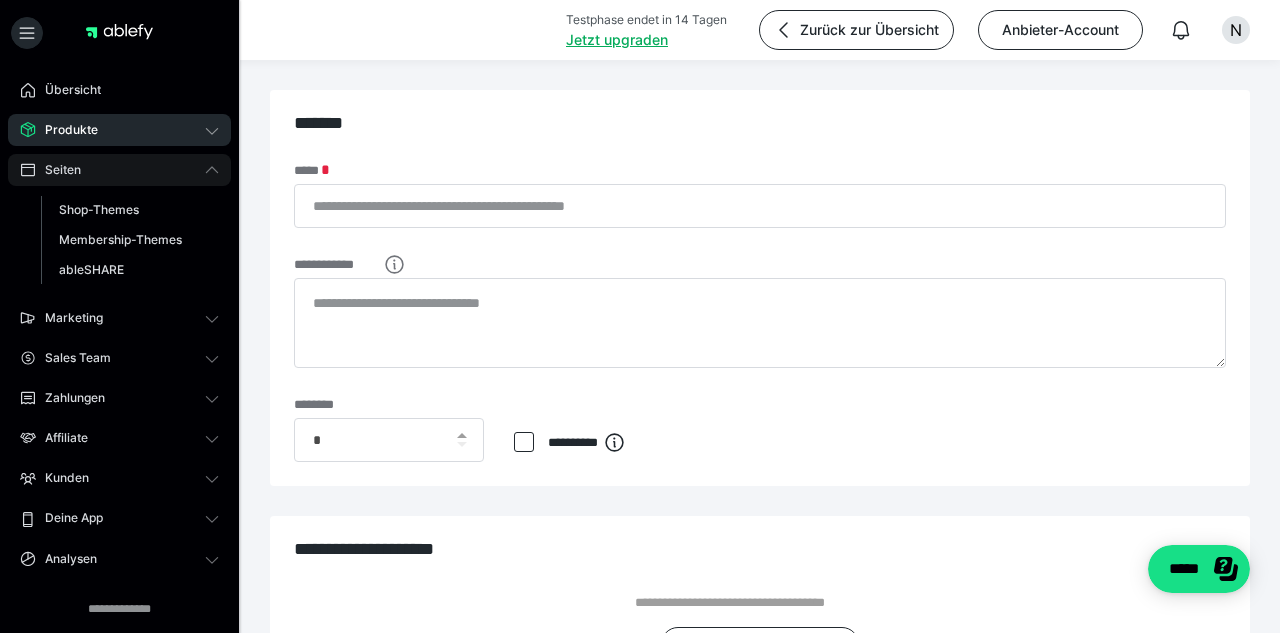 click on "Seiten" at bounding box center [119, 170] 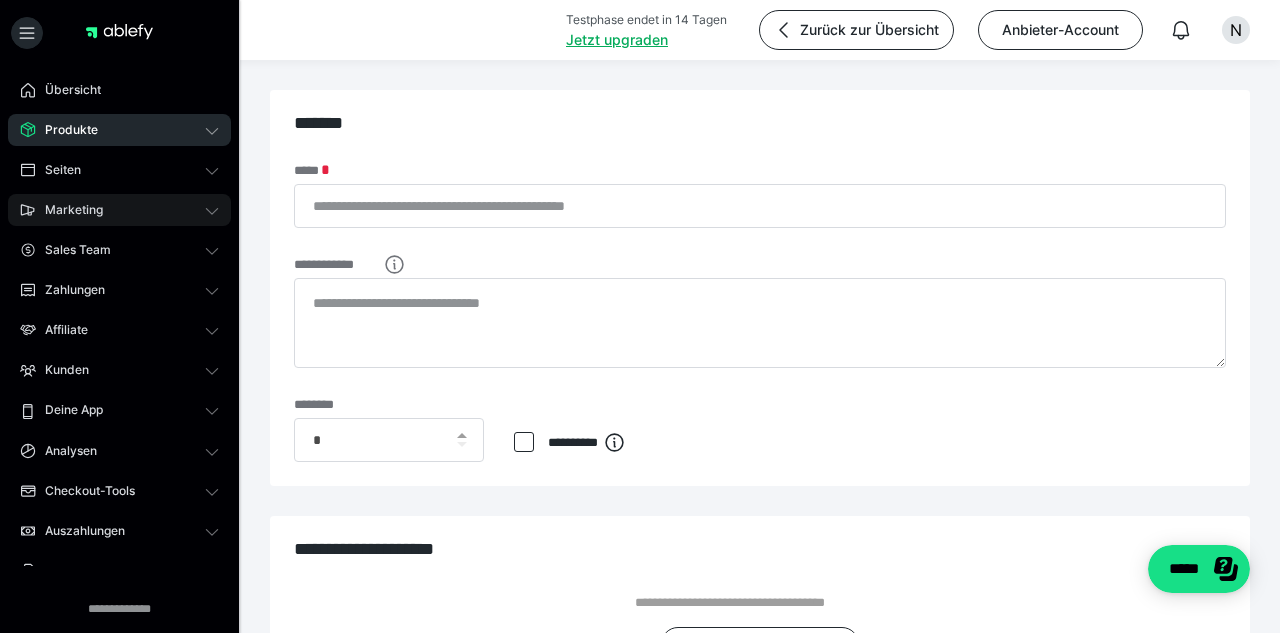 click on "Marketing" at bounding box center [119, 210] 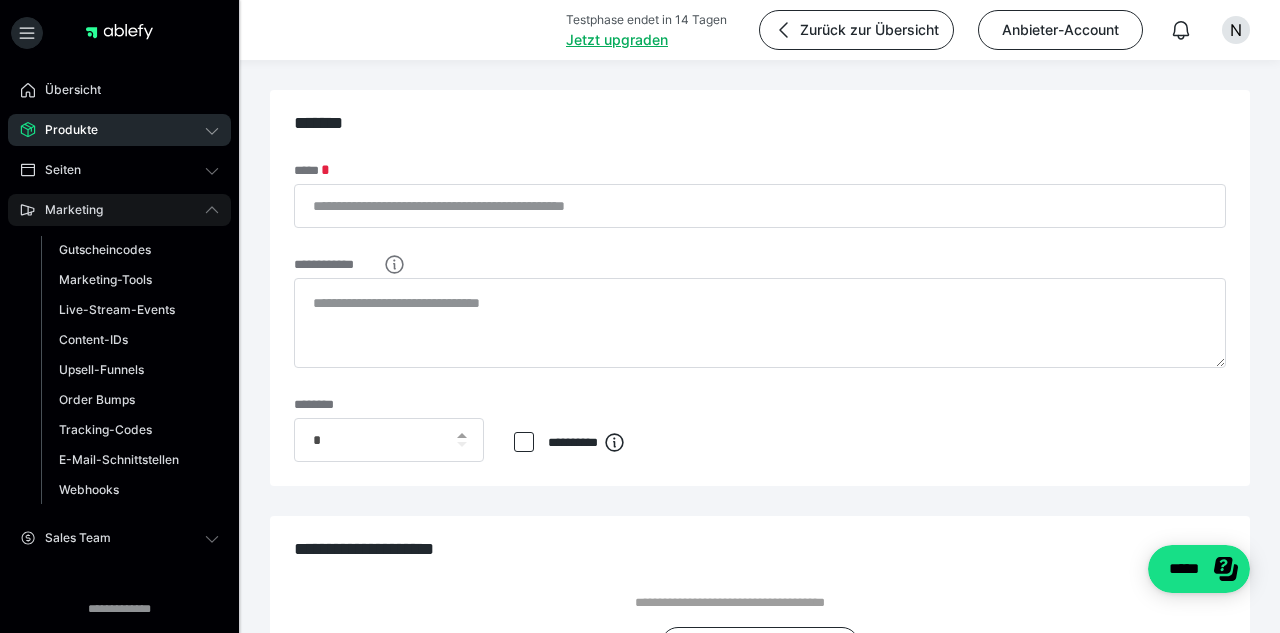 click on "Marketing" at bounding box center [119, 210] 